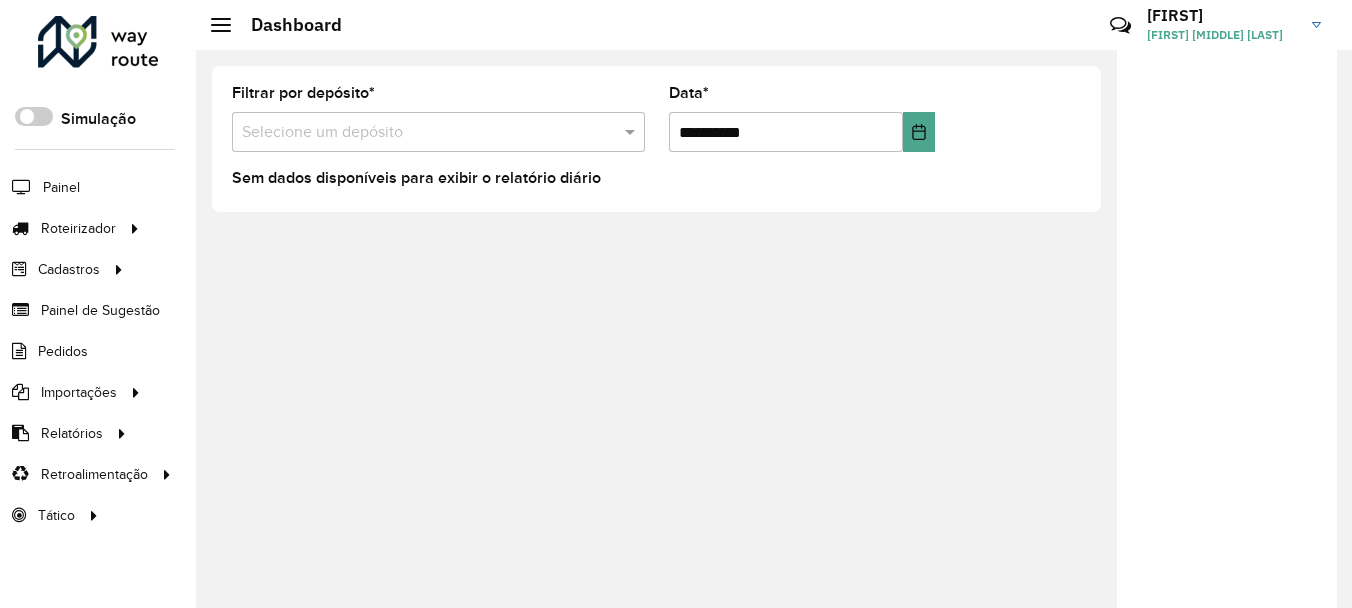 scroll, scrollTop: 0, scrollLeft: 0, axis: both 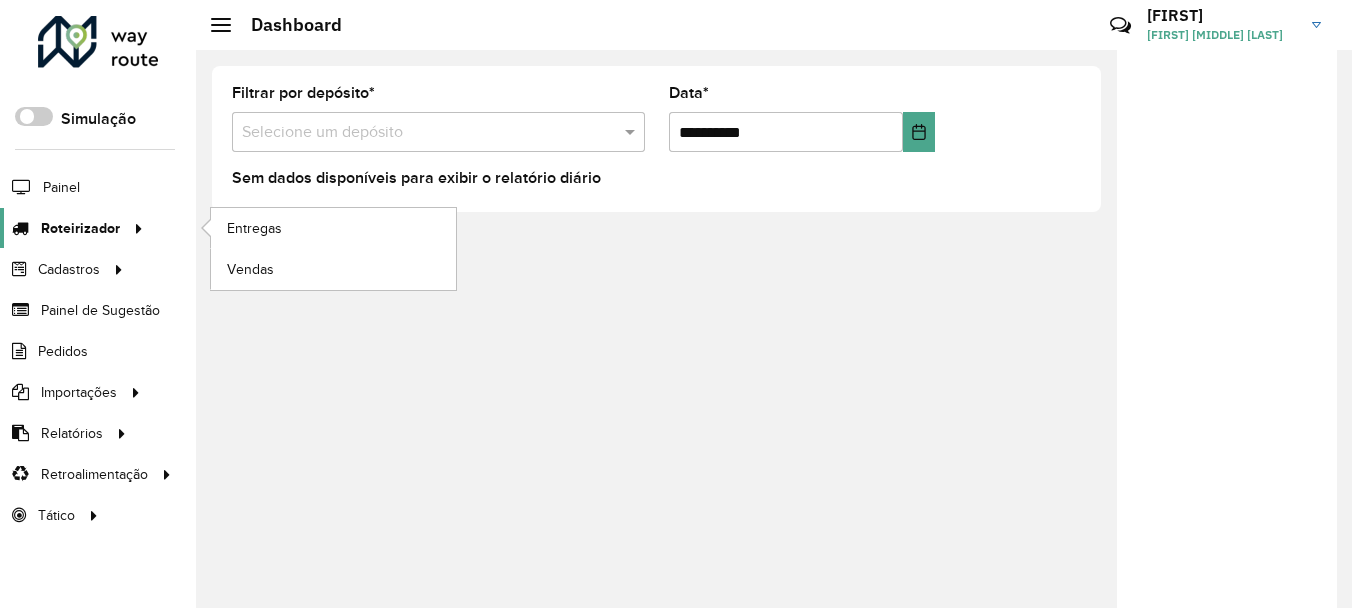 click 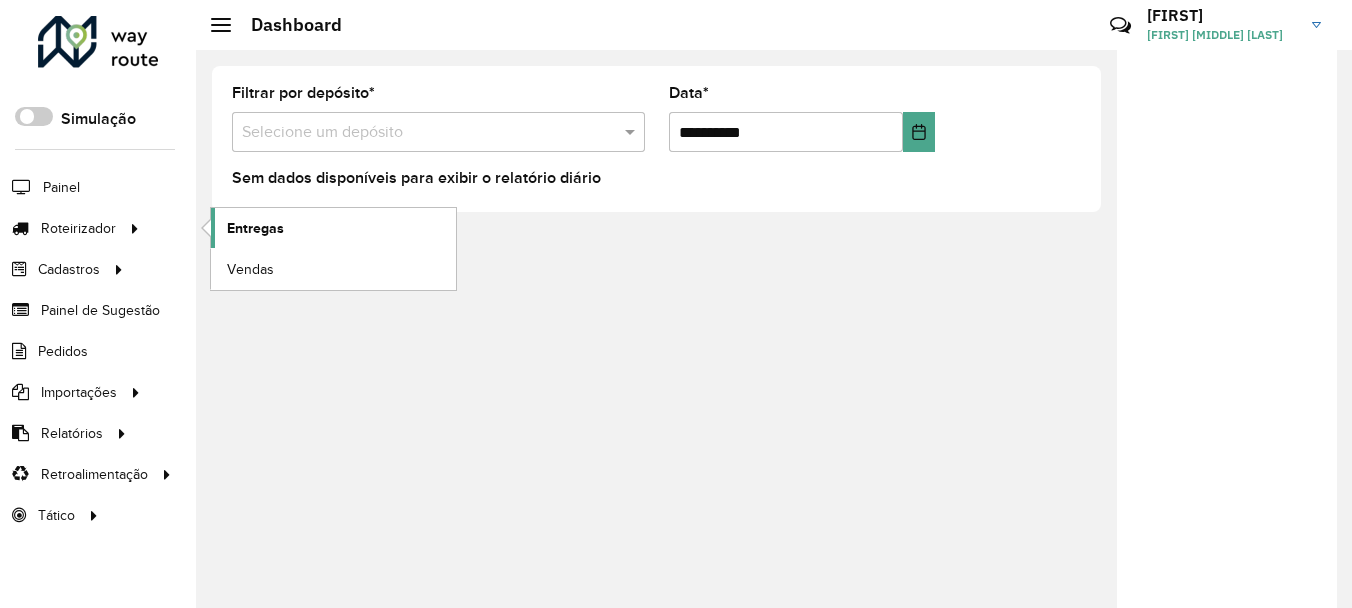 click on "Entregas" 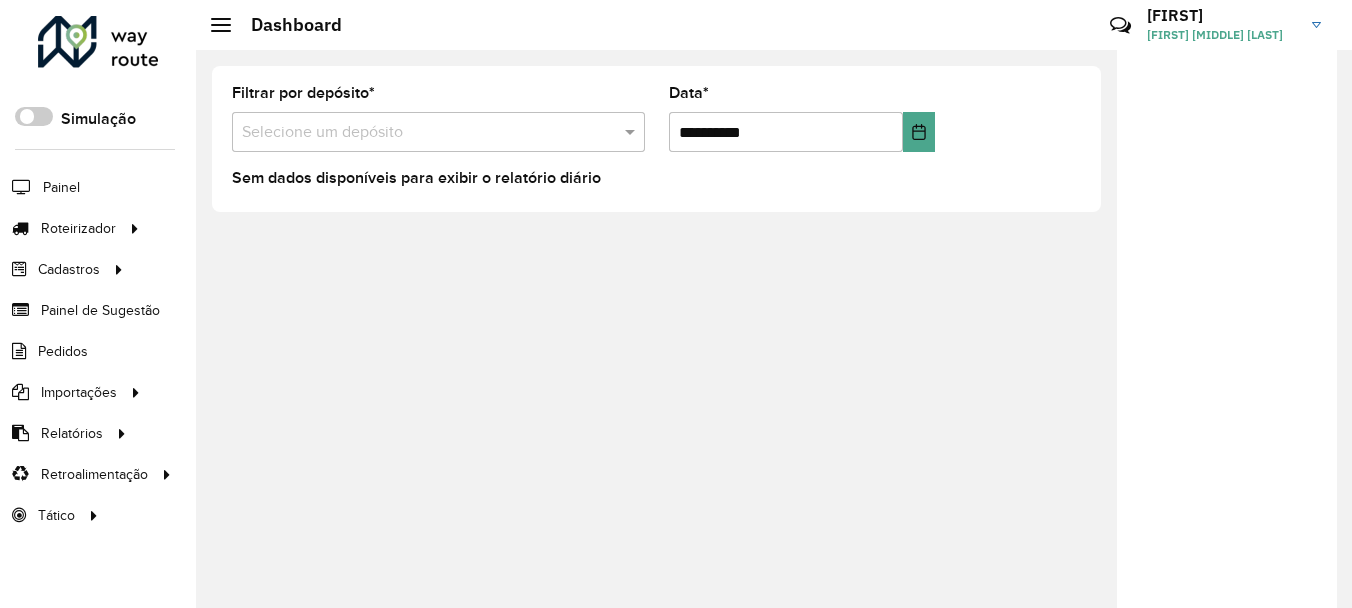 click 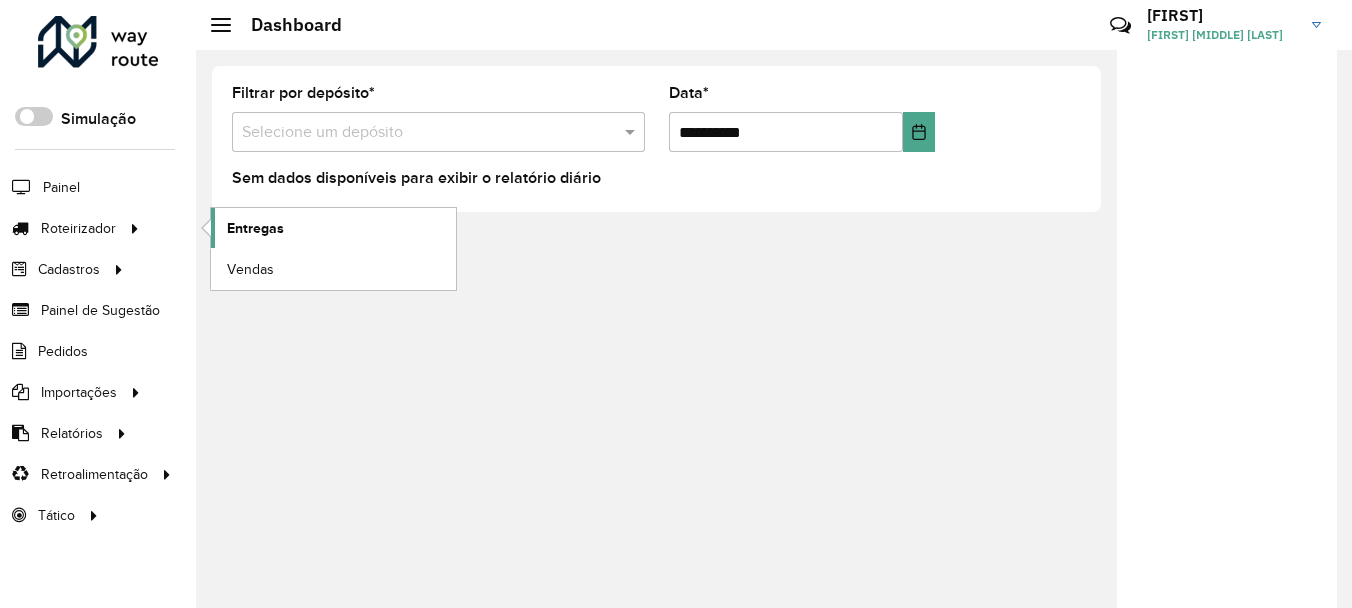 click on "Entregas" 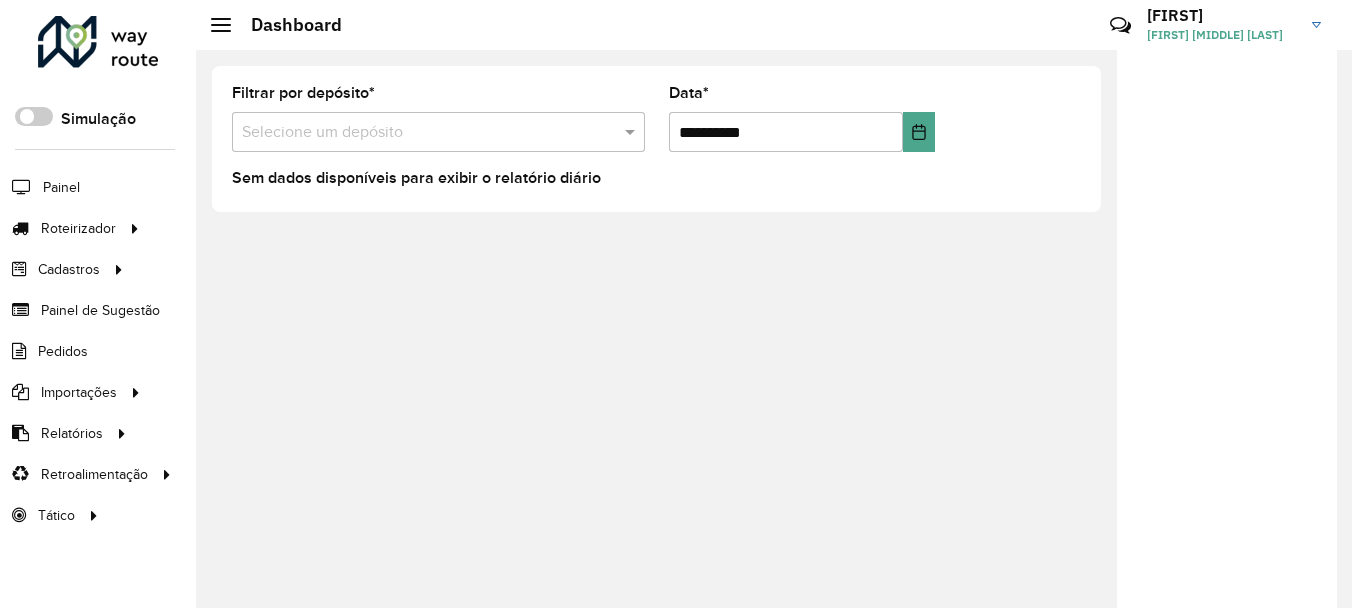 drag, startPoint x: 1266, startPoint y: 366, endPoint x: 1246, endPoint y: 380, distance: 24.41311 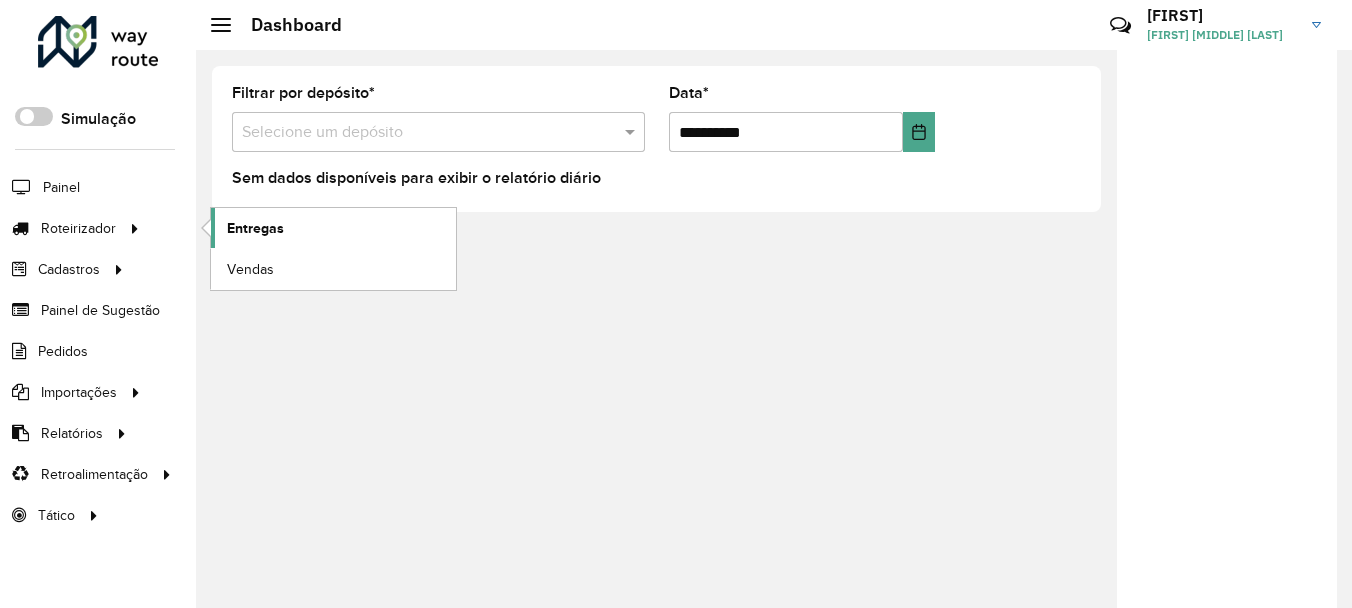 click on "Entregas" 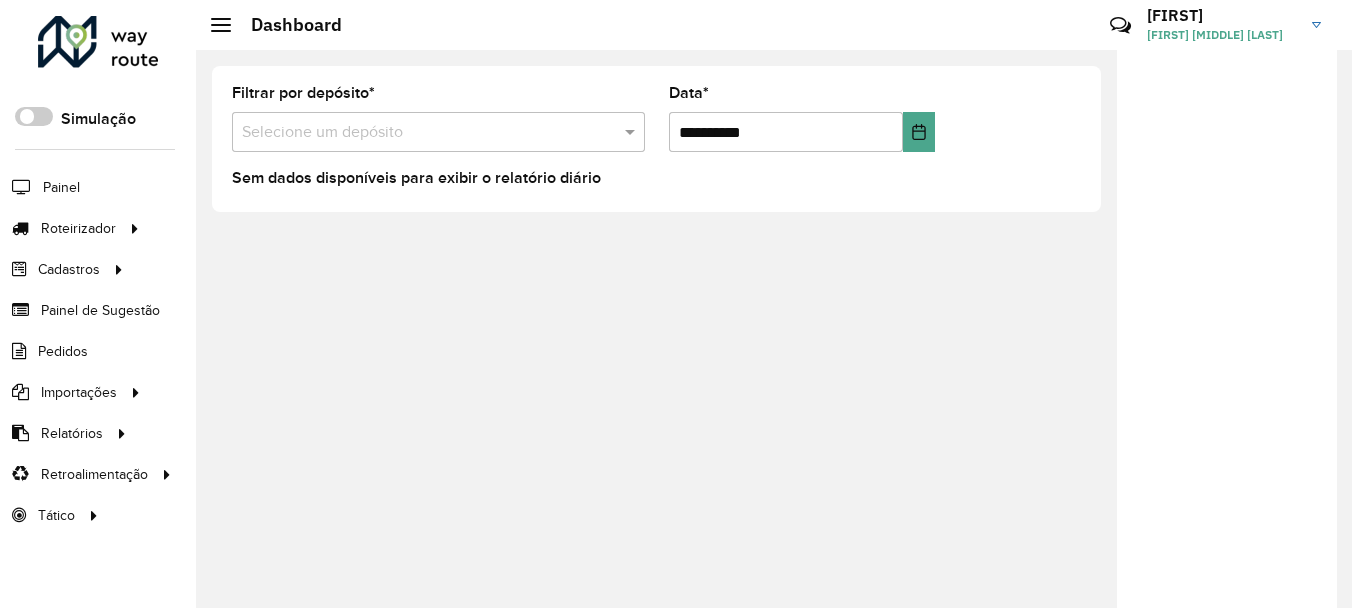 click 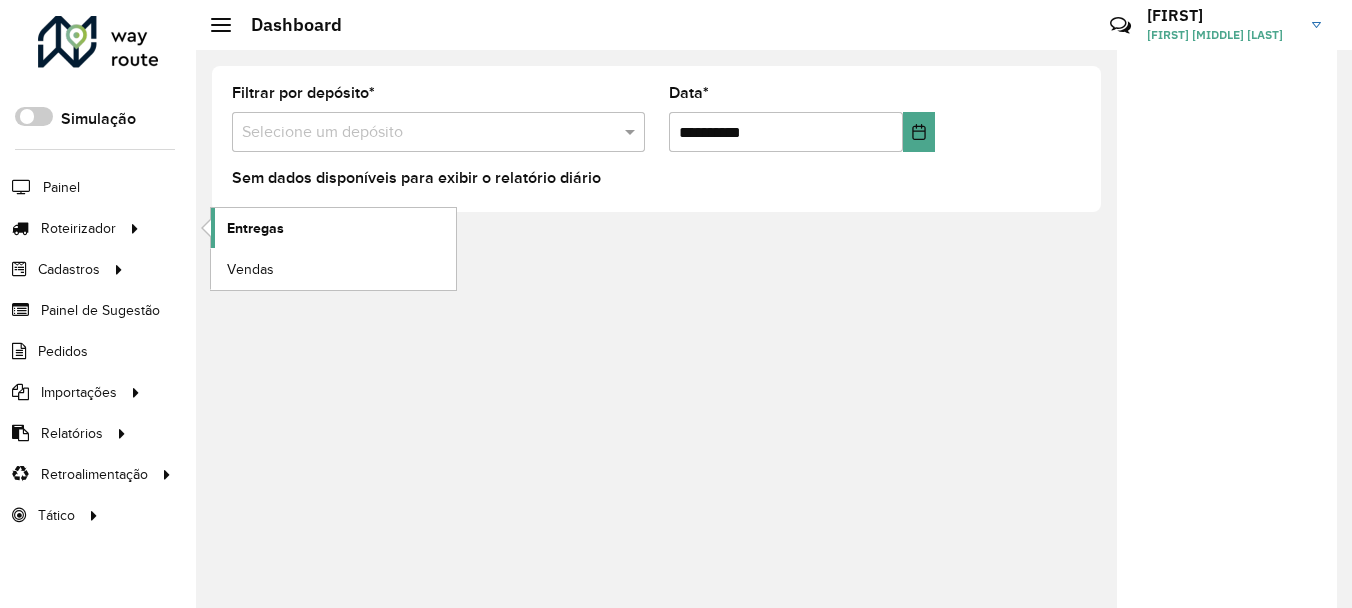 click on "Entregas" 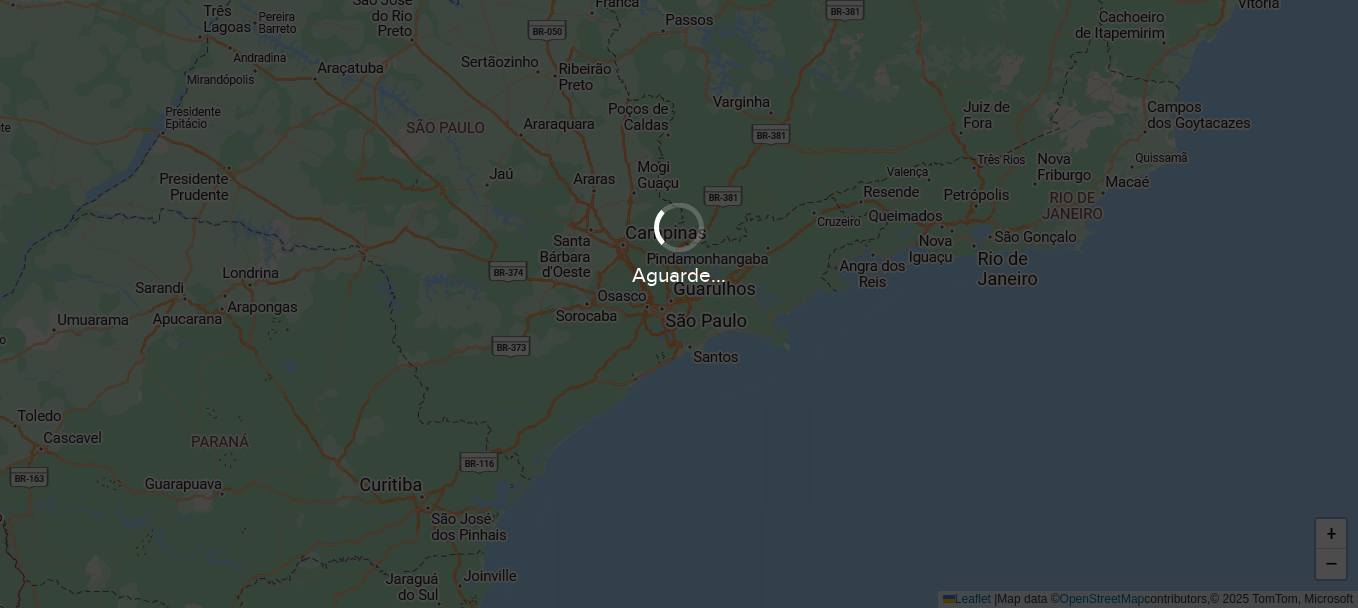 scroll, scrollTop: 0, scrollLeft: 0, axis: both 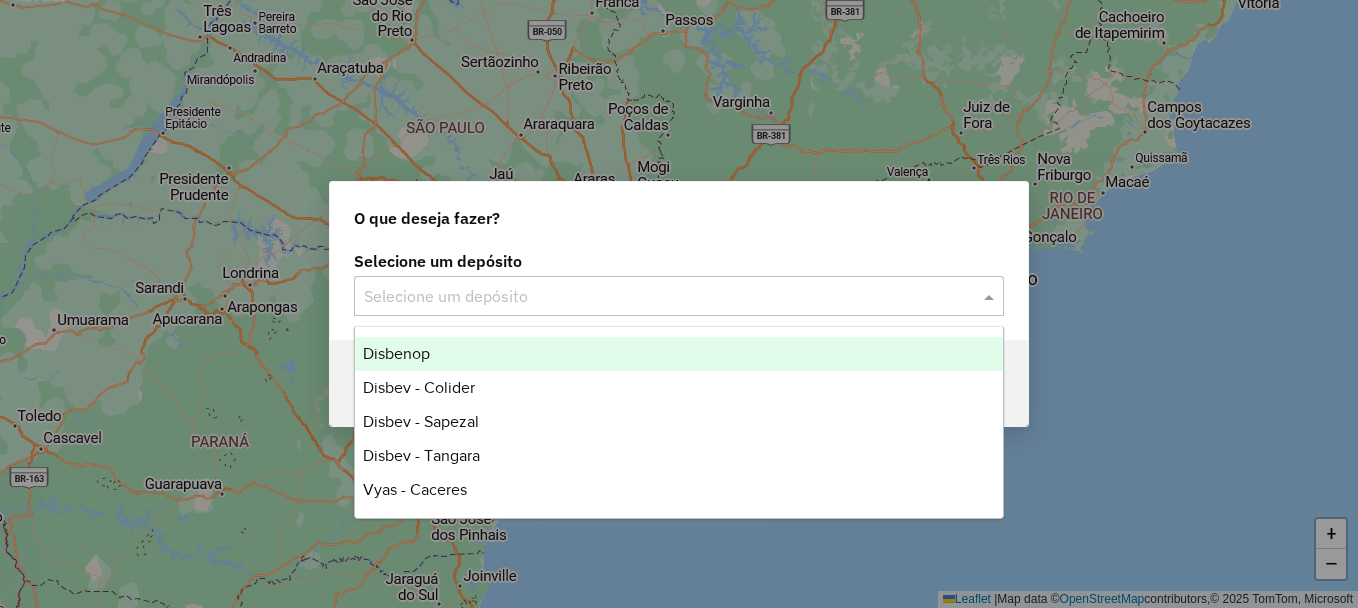 click 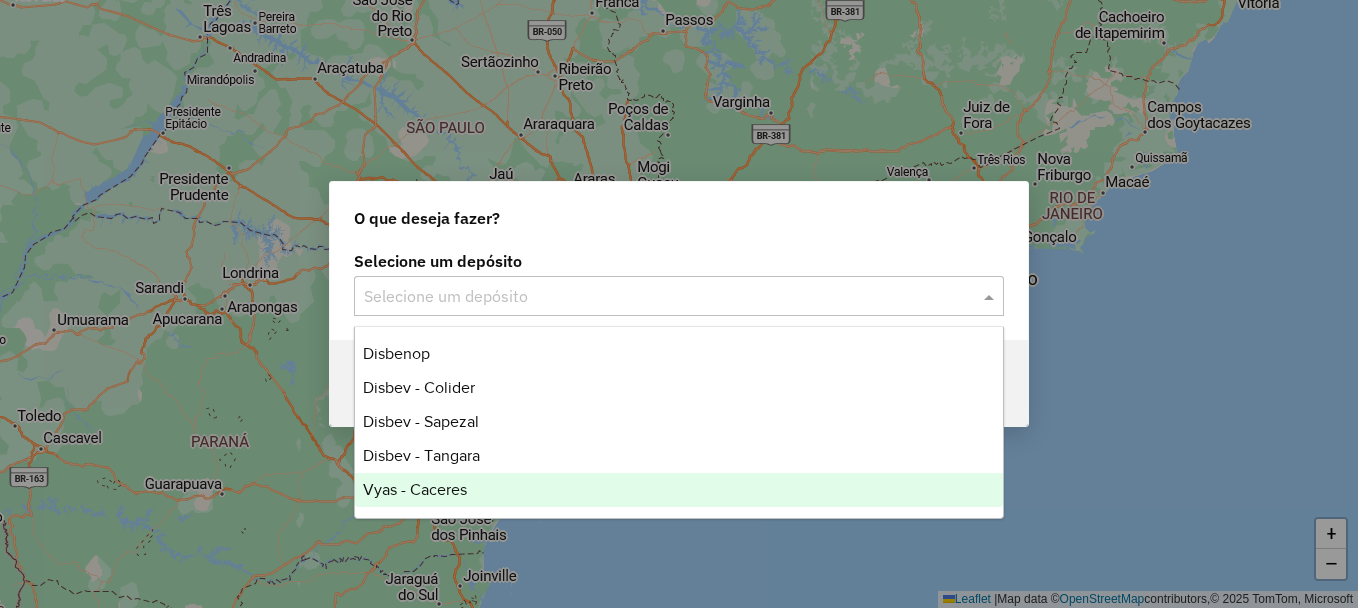 click on "Vyas - Caceres" at bounding box center (679, 490) 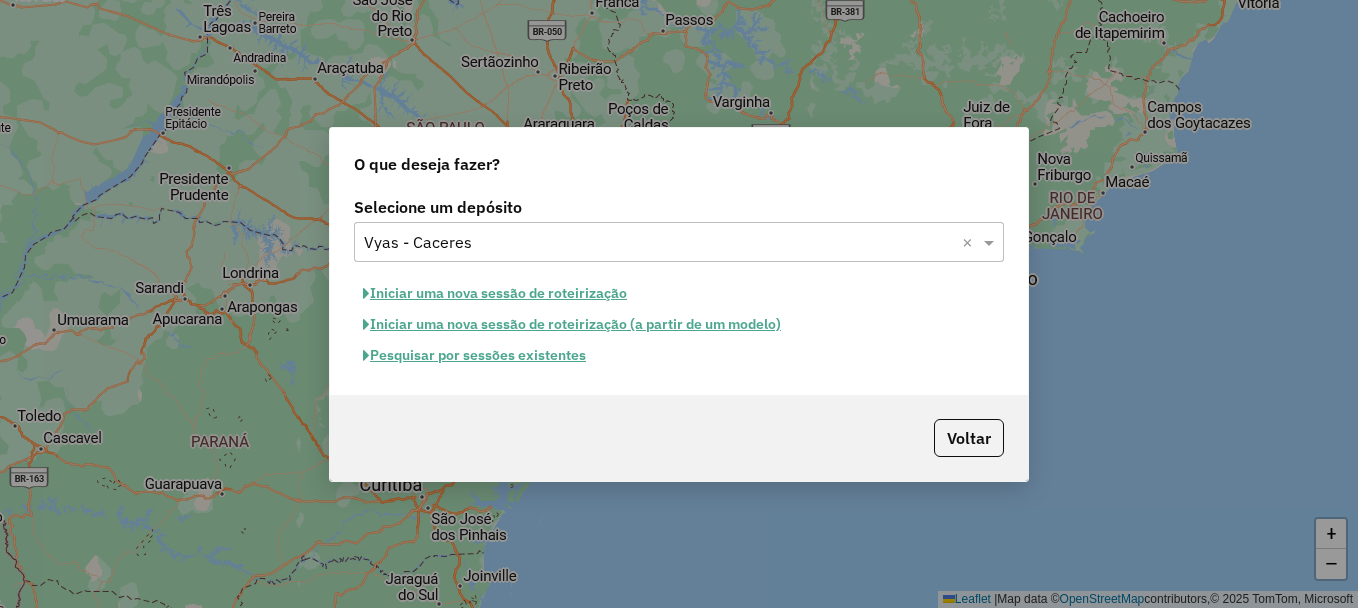 click on "Pesquisar por sessões existentes" 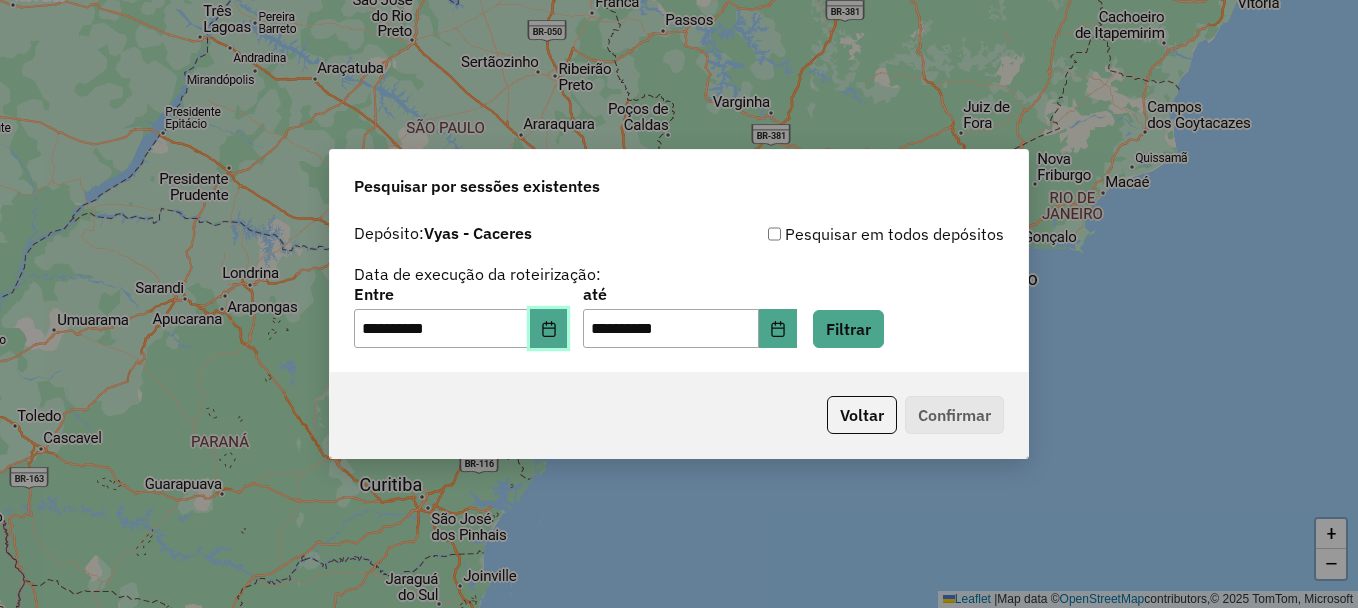 click 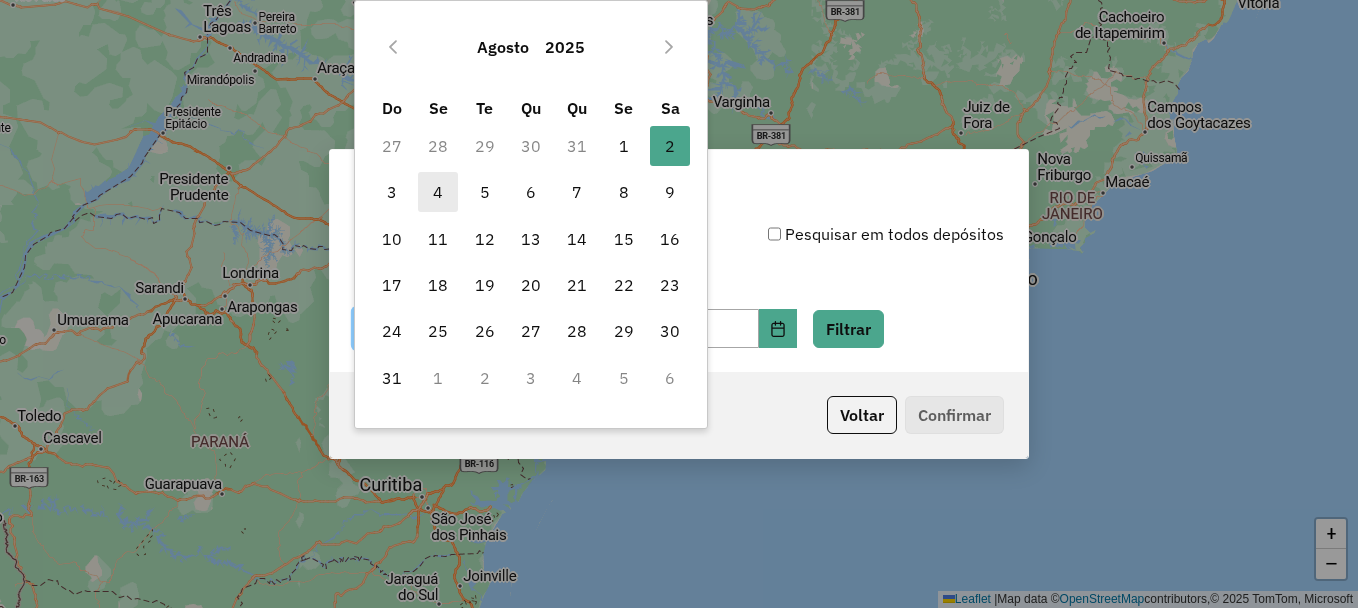 click on "4" at bounding box center [438, 192] 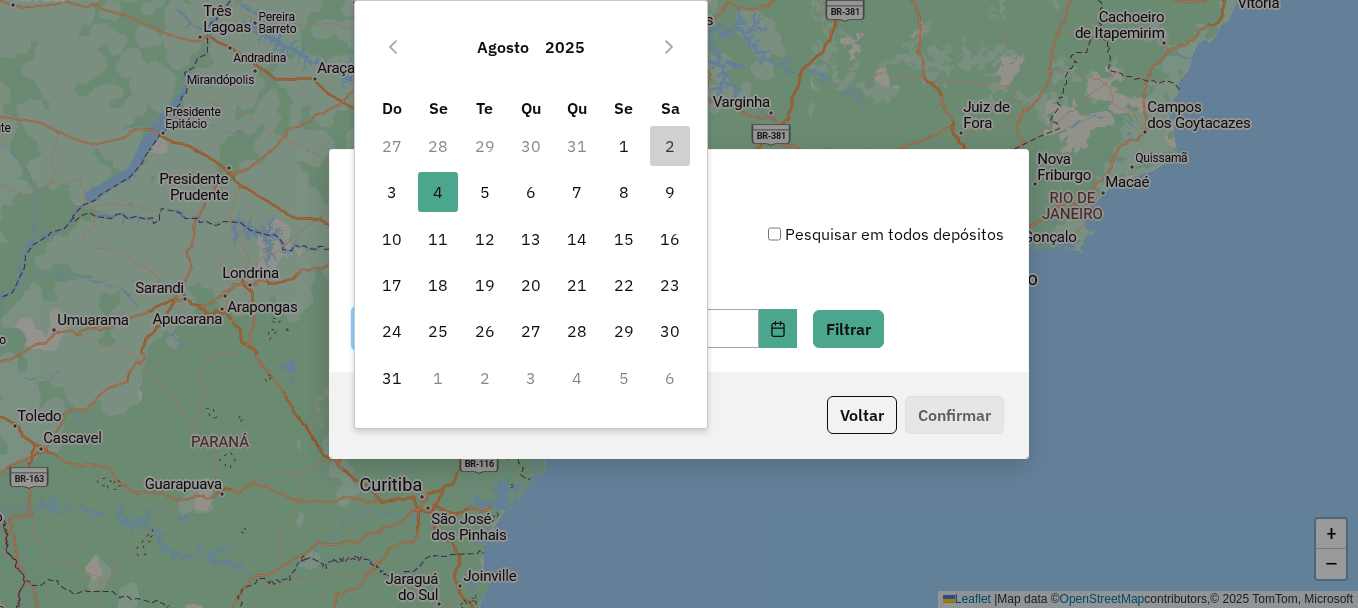 type on "**********" 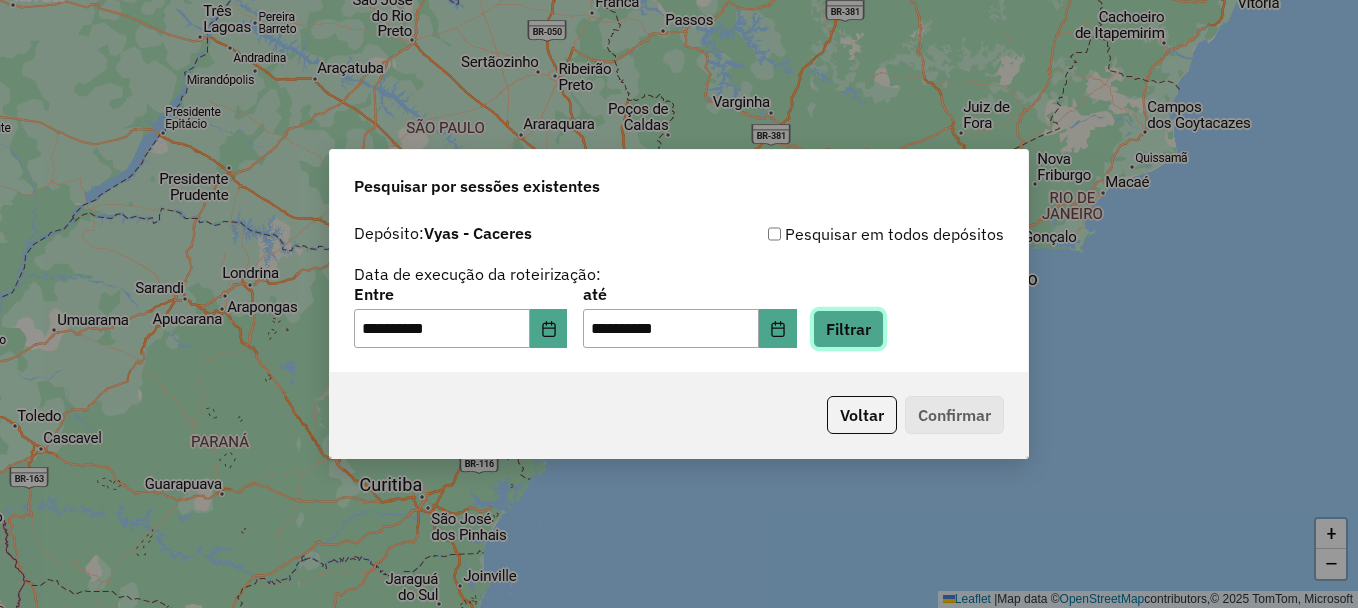 click on "Filtrar" 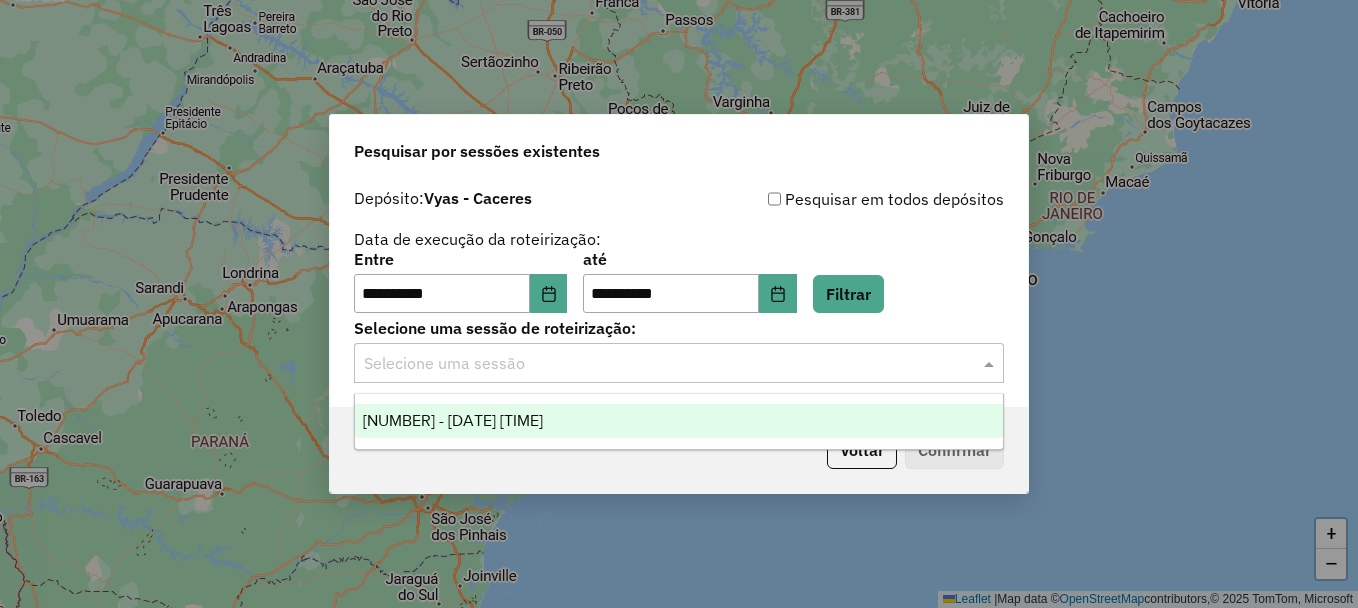 click 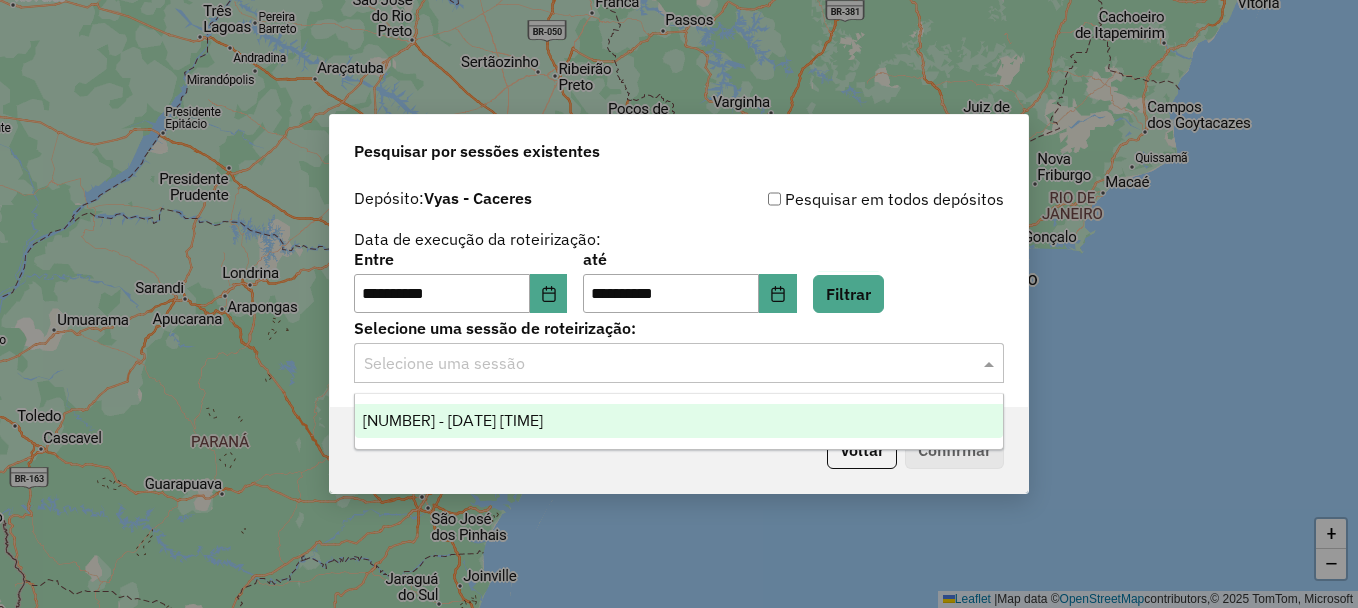 click on "974274 - 04/08/2025 14:06" at bounding box center [453, 420] 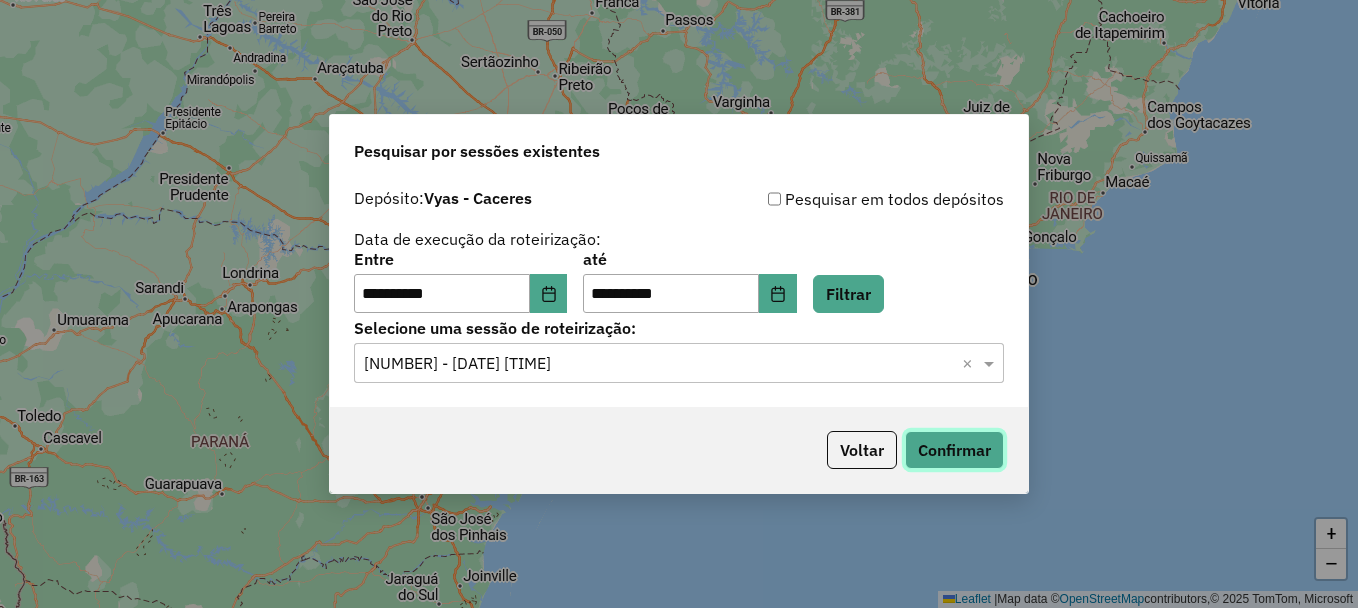 click on "Confirmar" 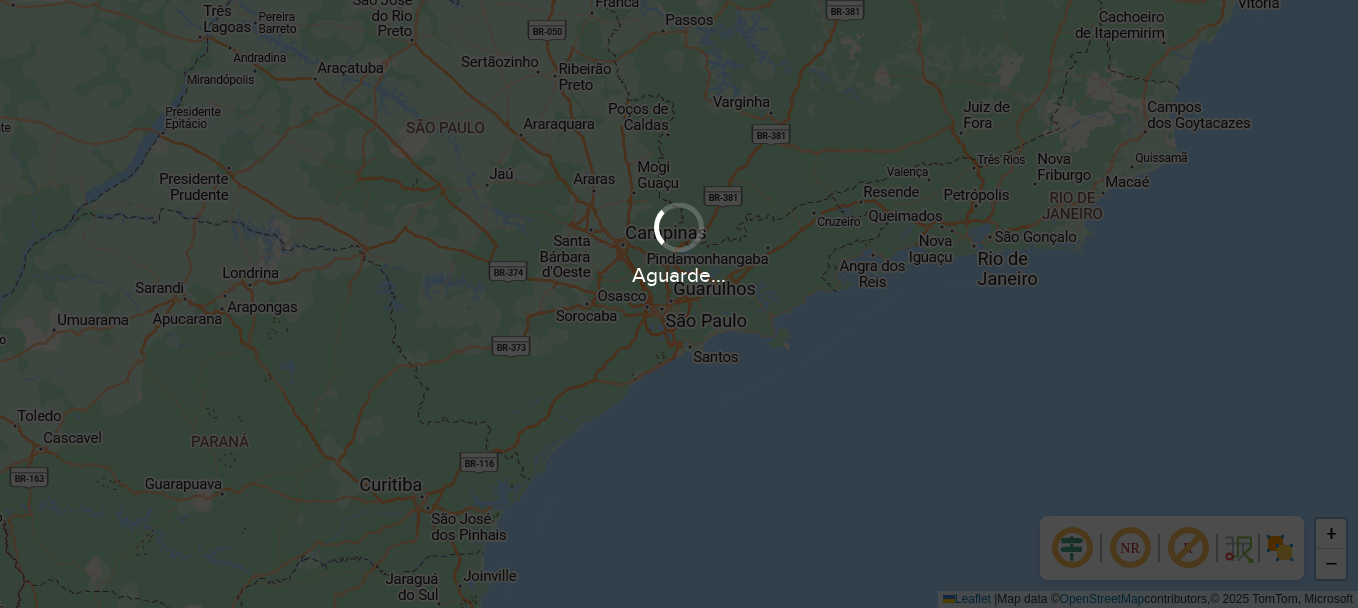 scroll, scrollTop: 0, scrollLeft: 0, axis: both 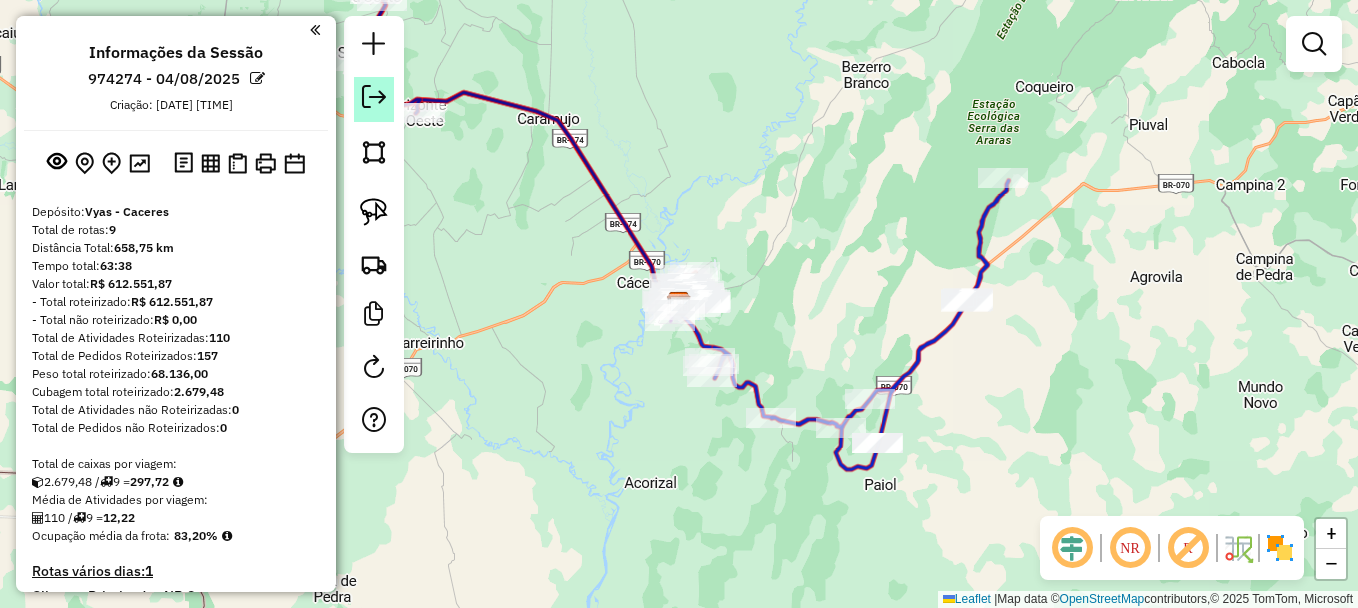 click 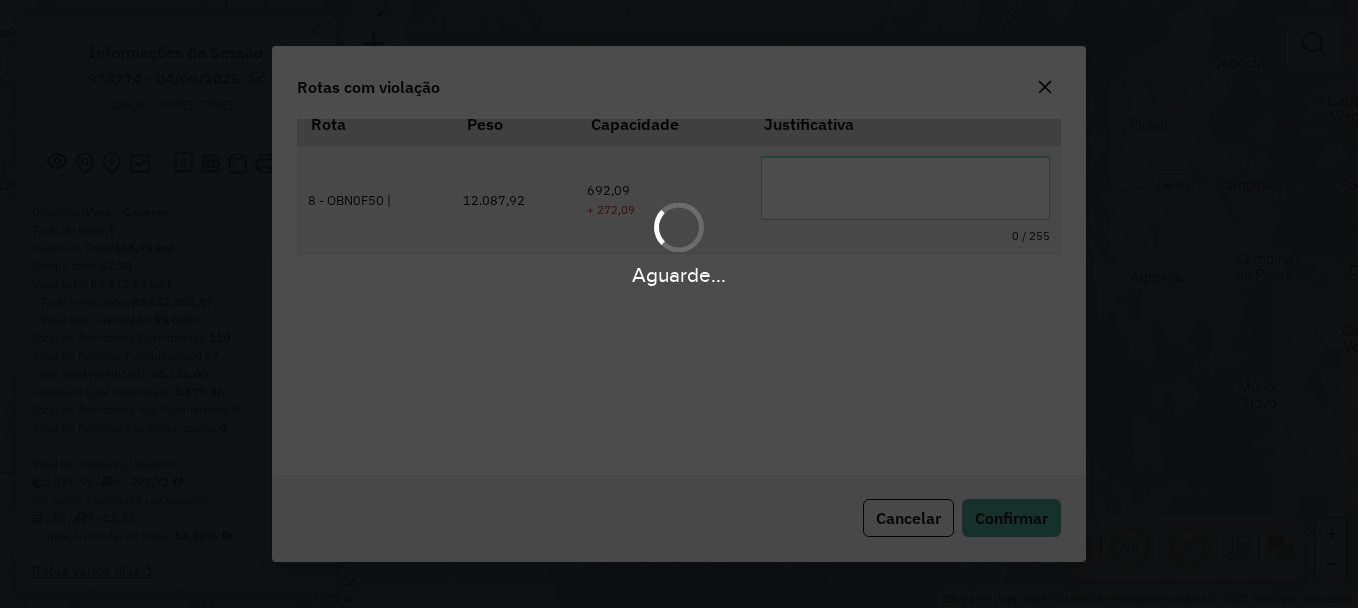 scroll, scrollTop: 65, scrollLeft: 0, axis: vertical 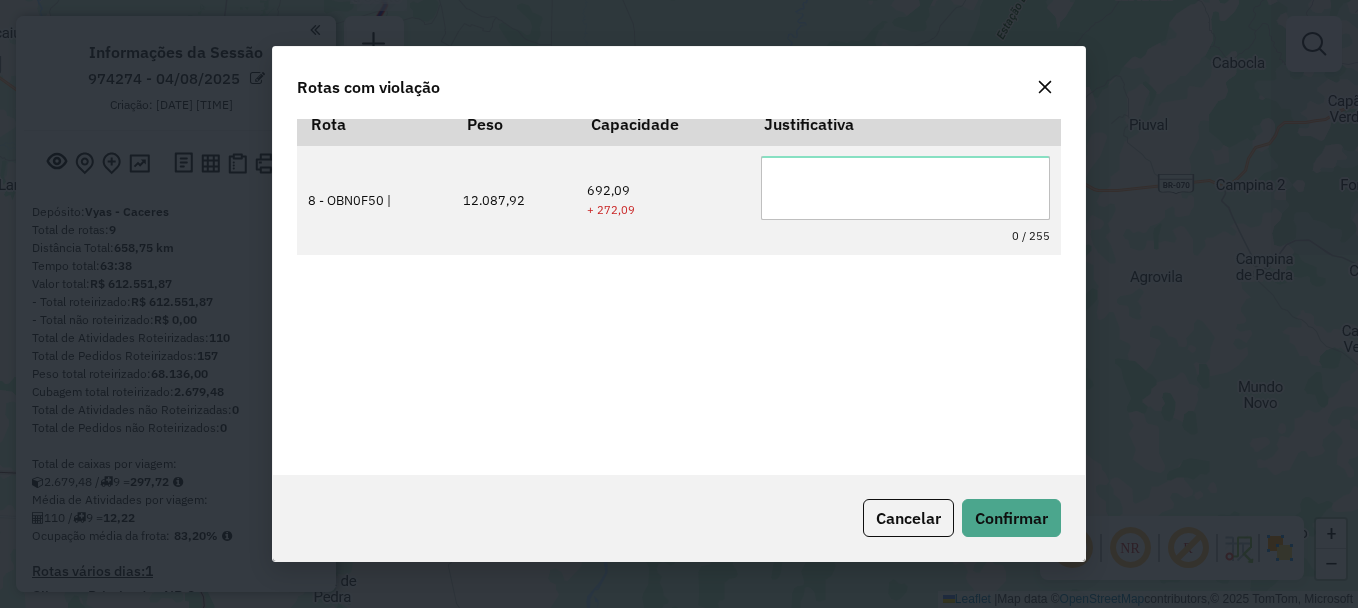 click on "Rotas com violação" 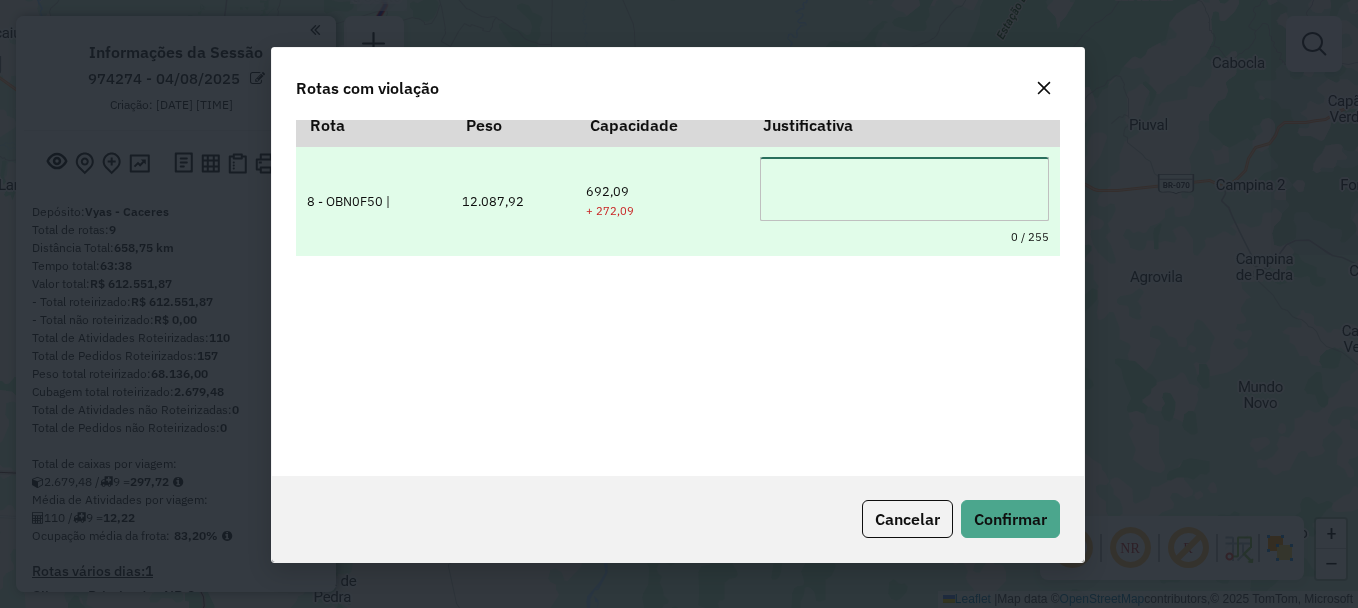 click at bounding box center [905, 189] 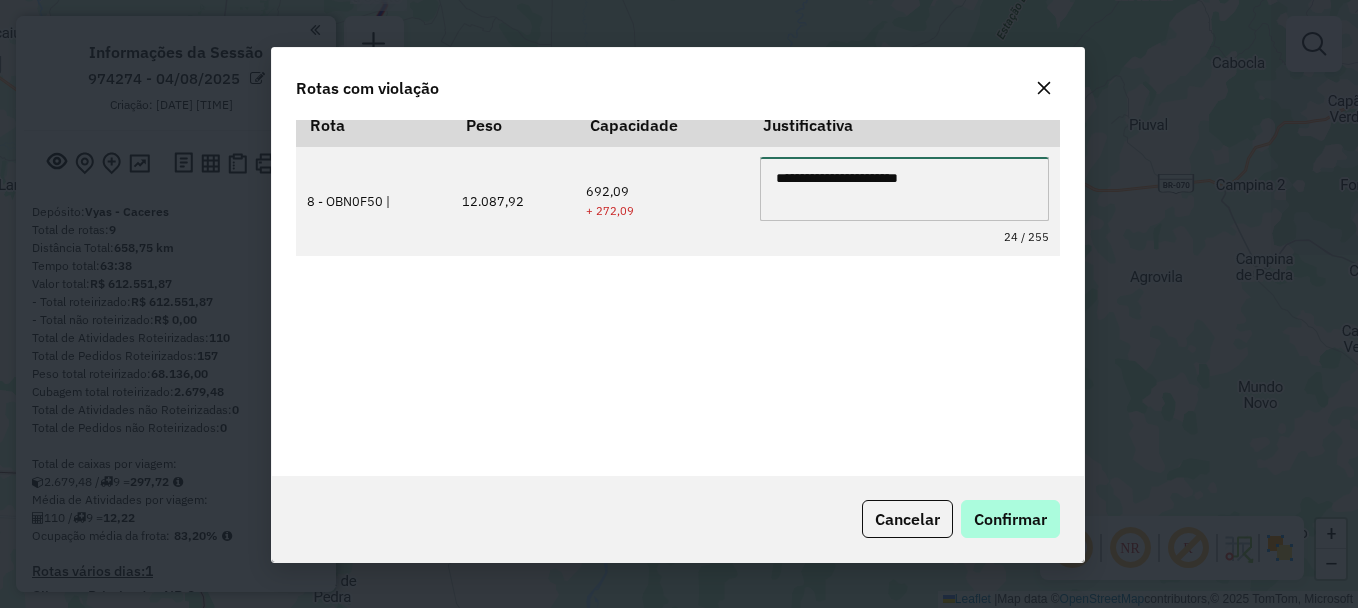 type on "**********" 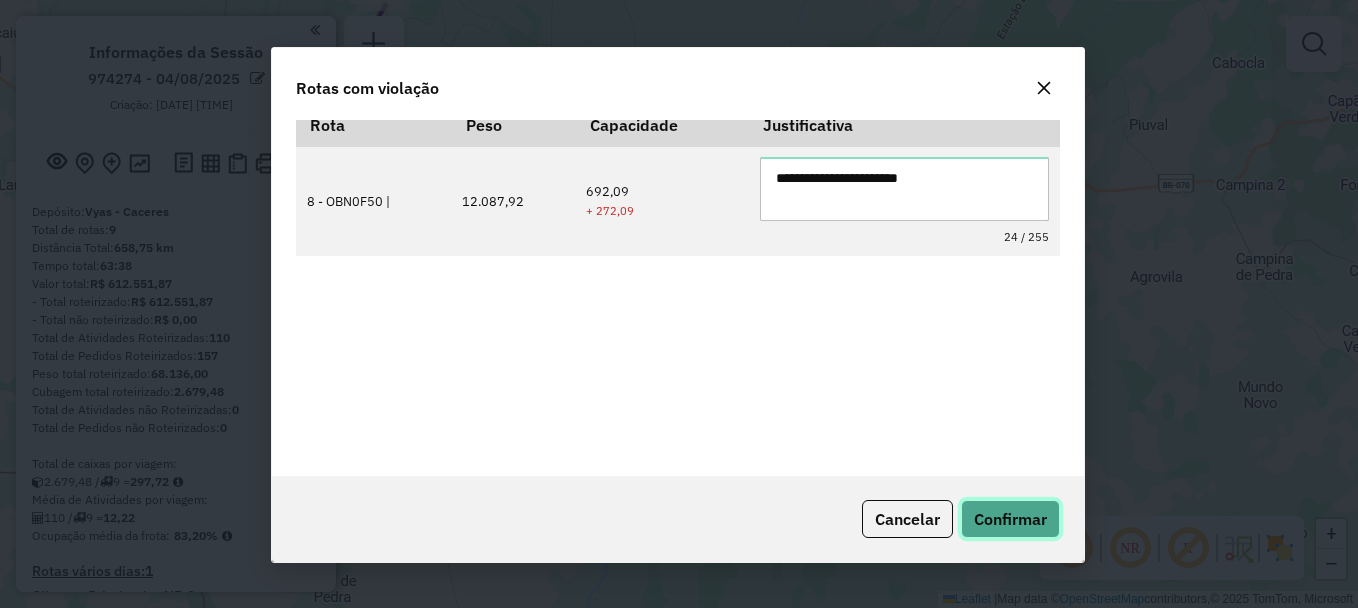 click on "Confirmar" 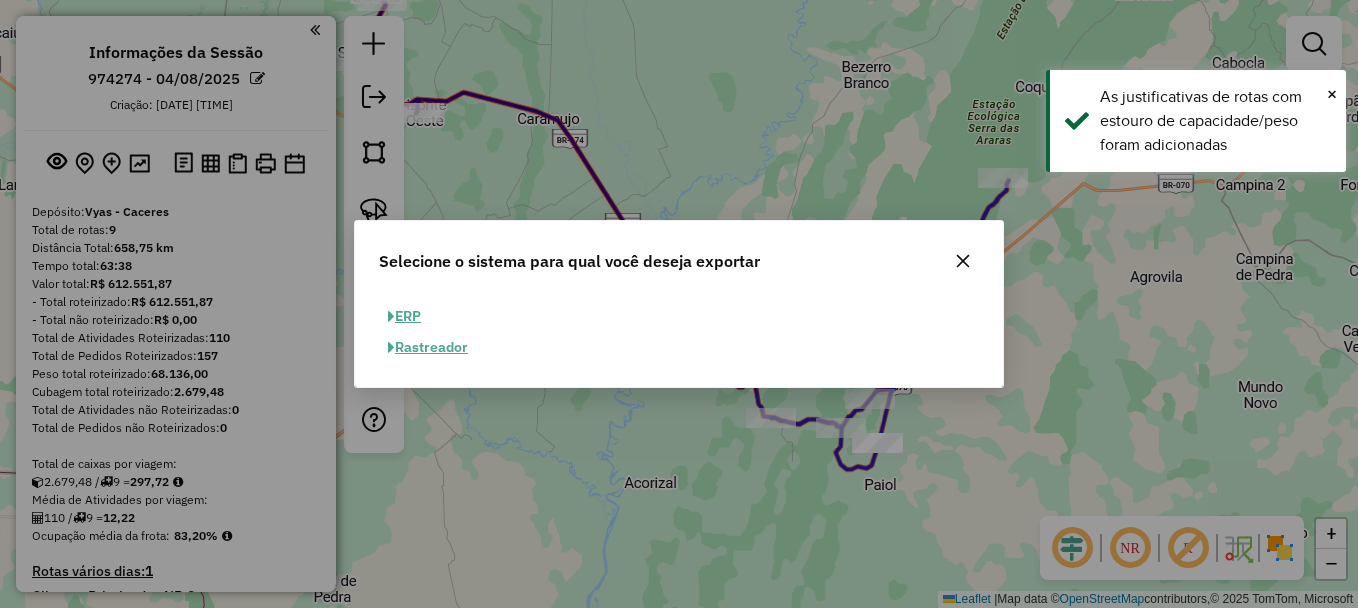 click on "ERP" 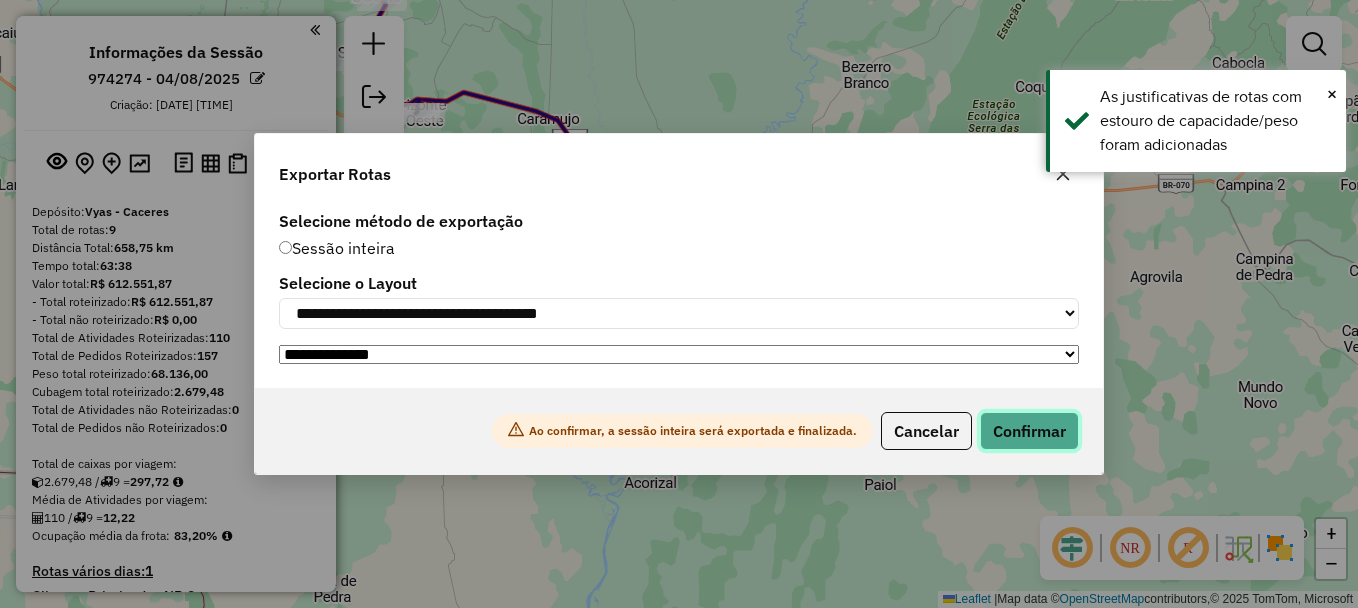 click on "Confirmar" 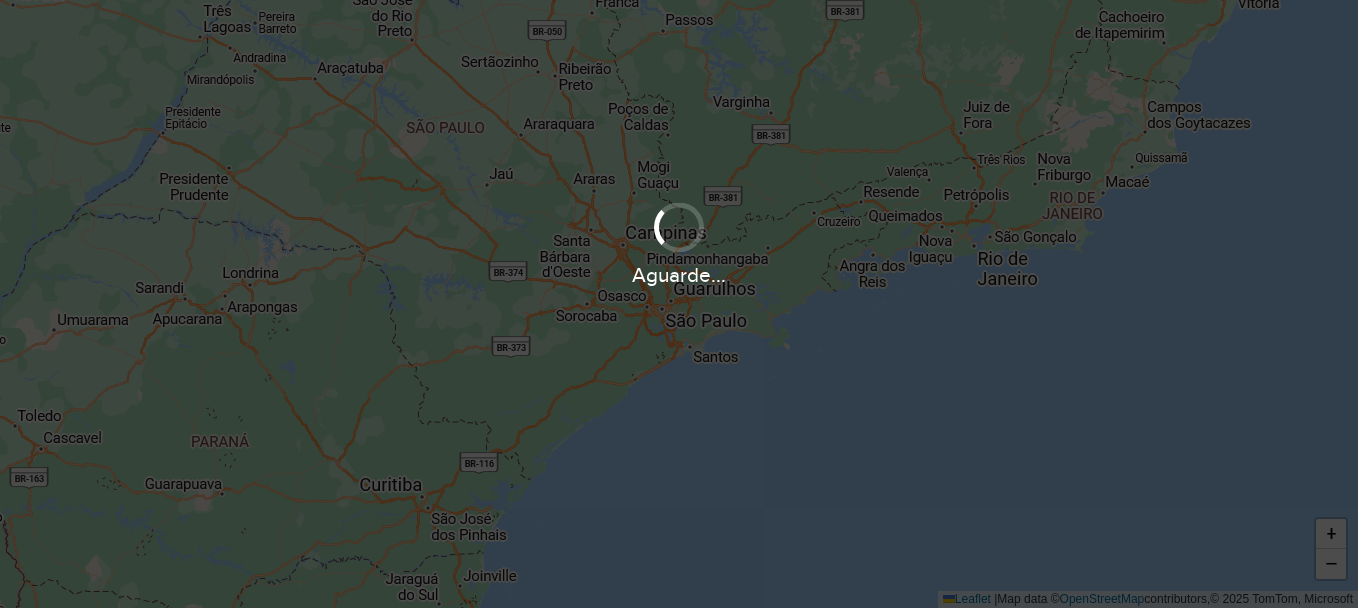 scroll, scrollTop: 0, scrollLeft: 0, axis: both 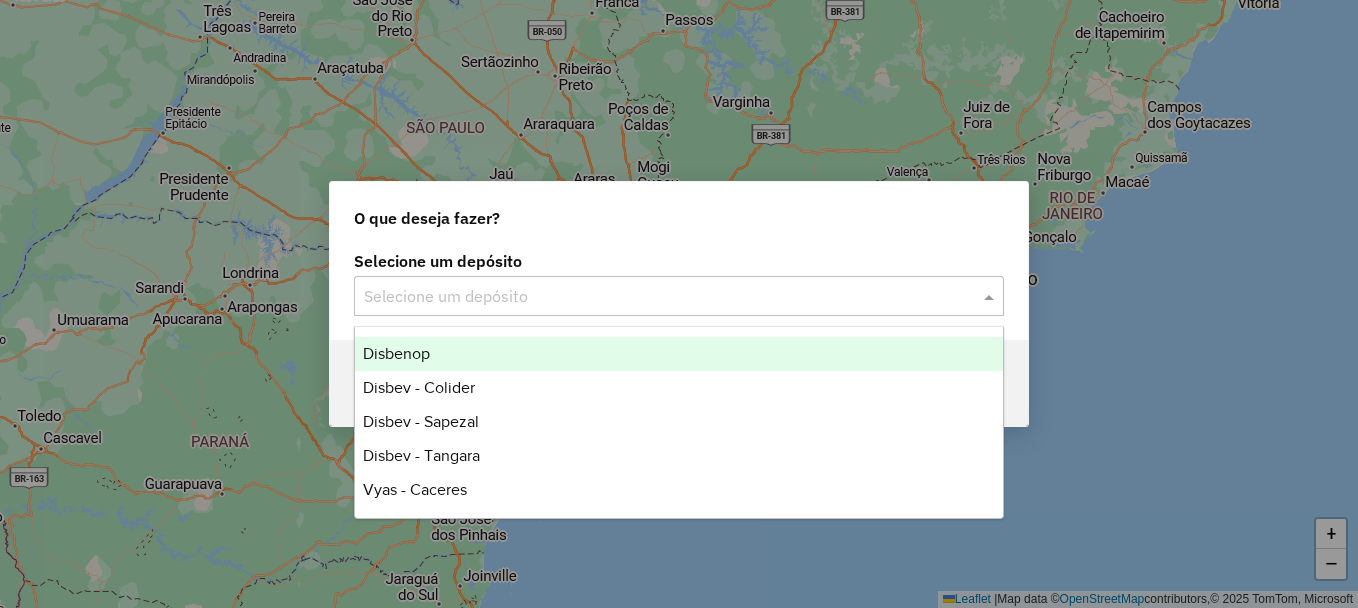 click 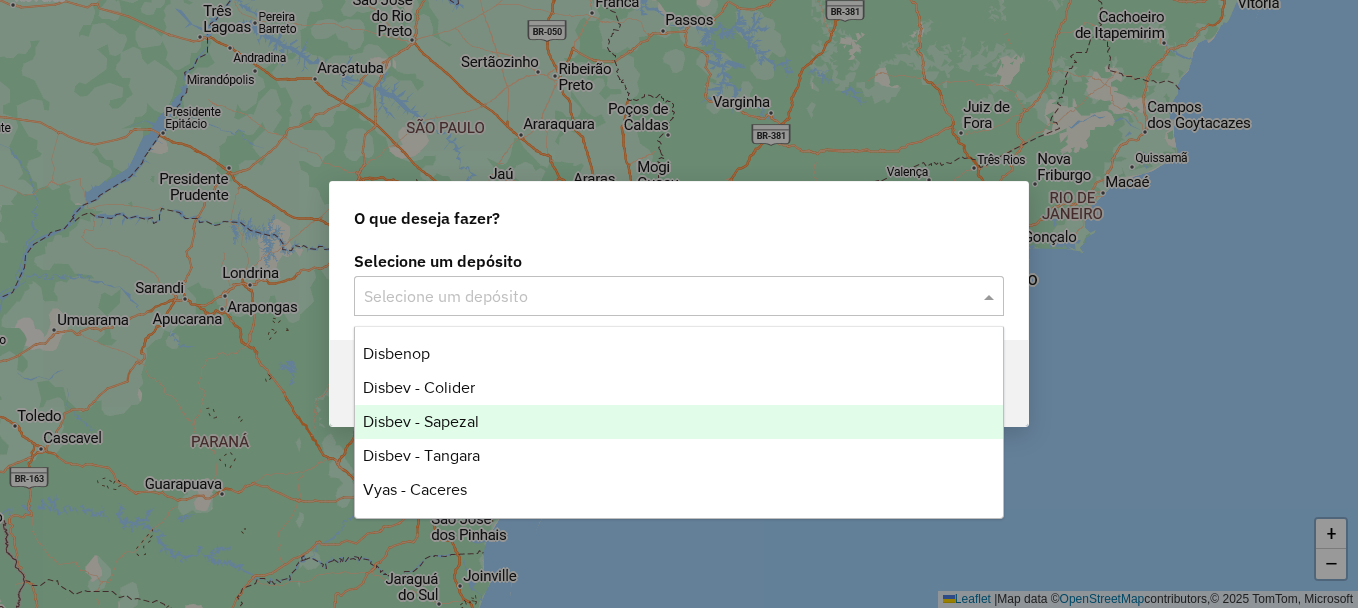 click on "Disbev - Sapezal" at bounding box center (679, 422) 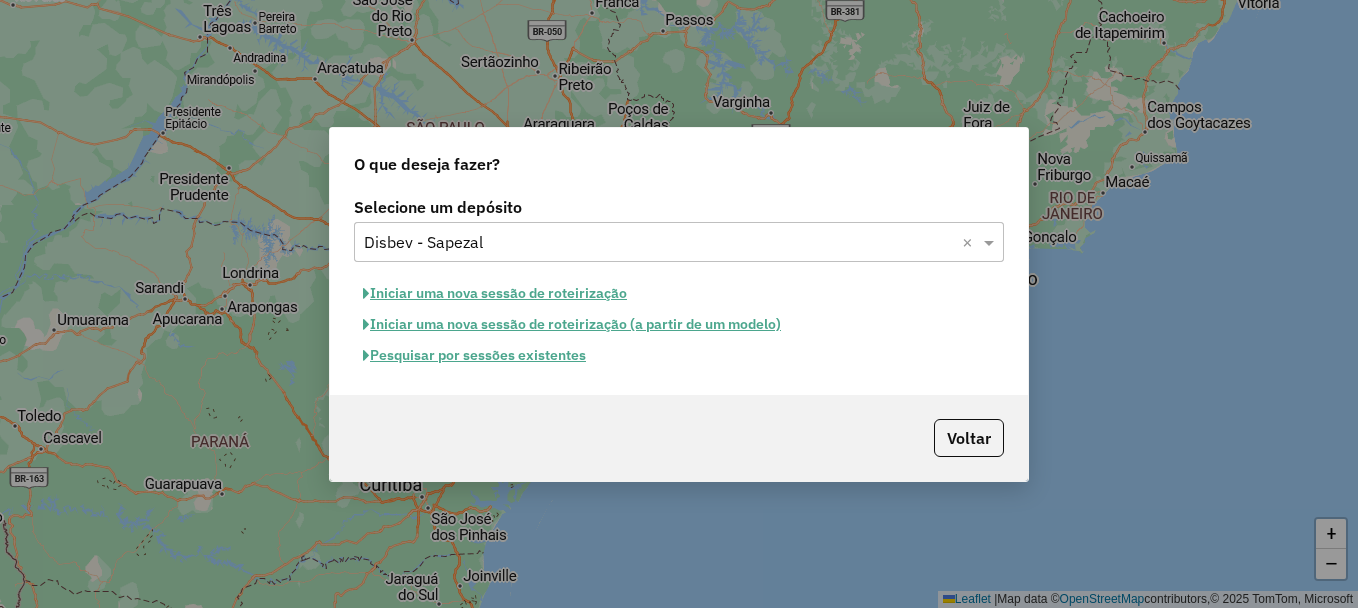 click on "Pesquisar por sessões existentes" 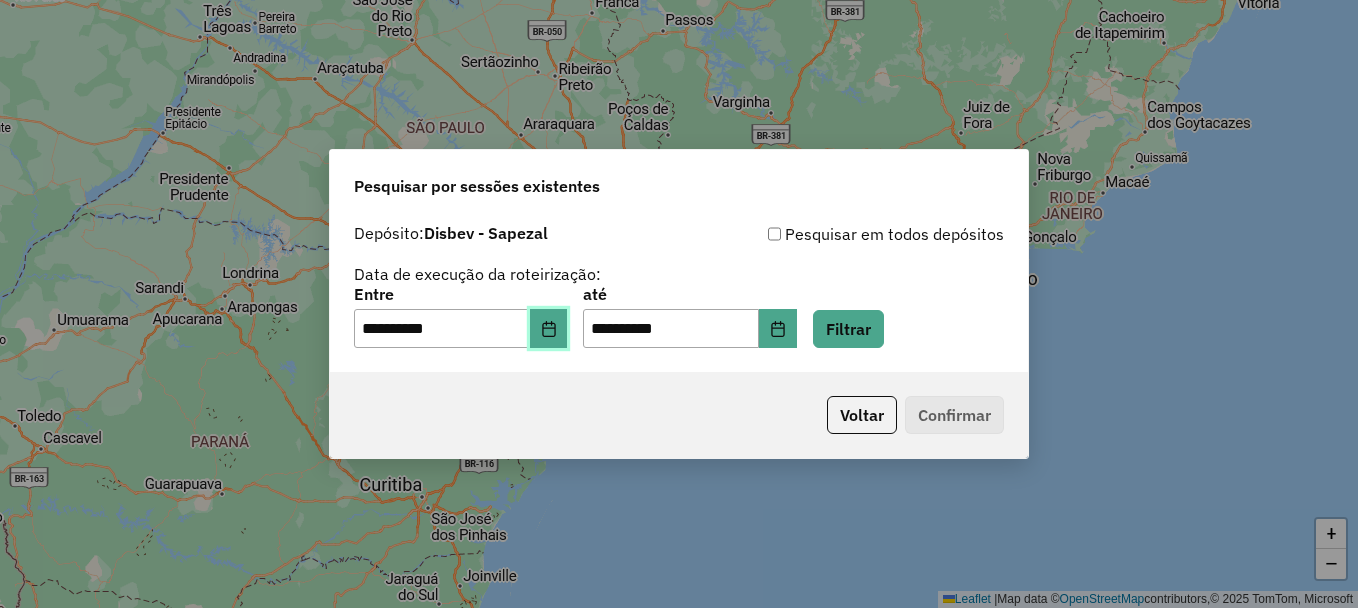 click 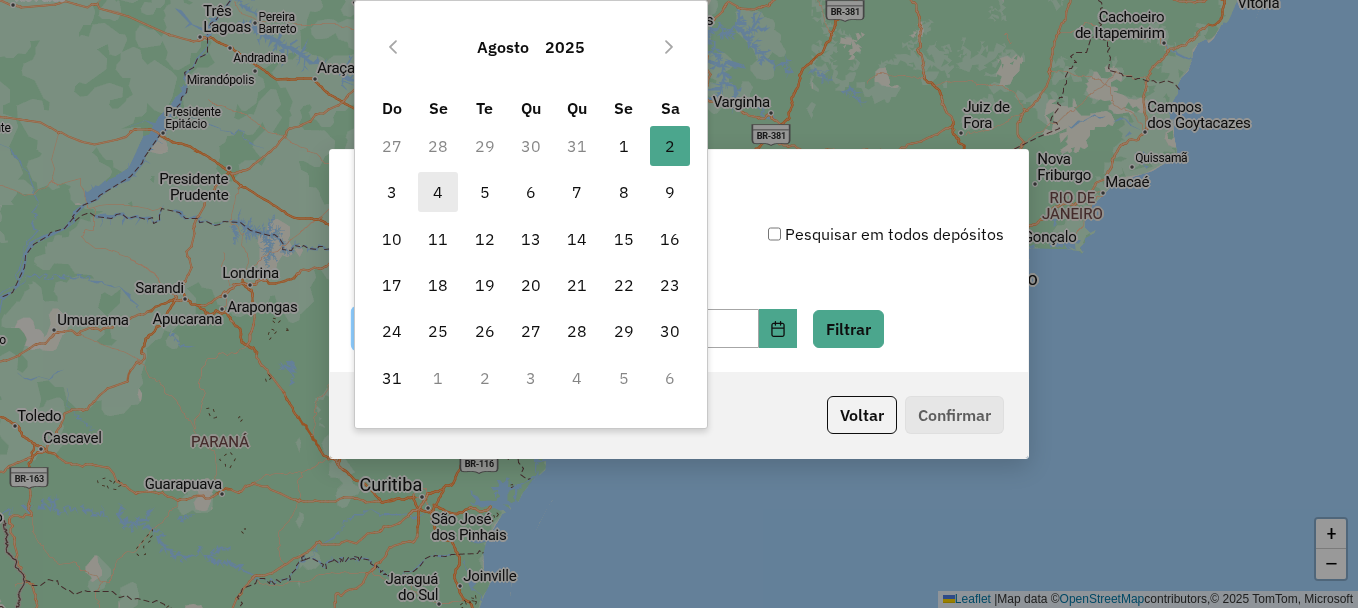 click on "4" at bounding box center (438, 192) 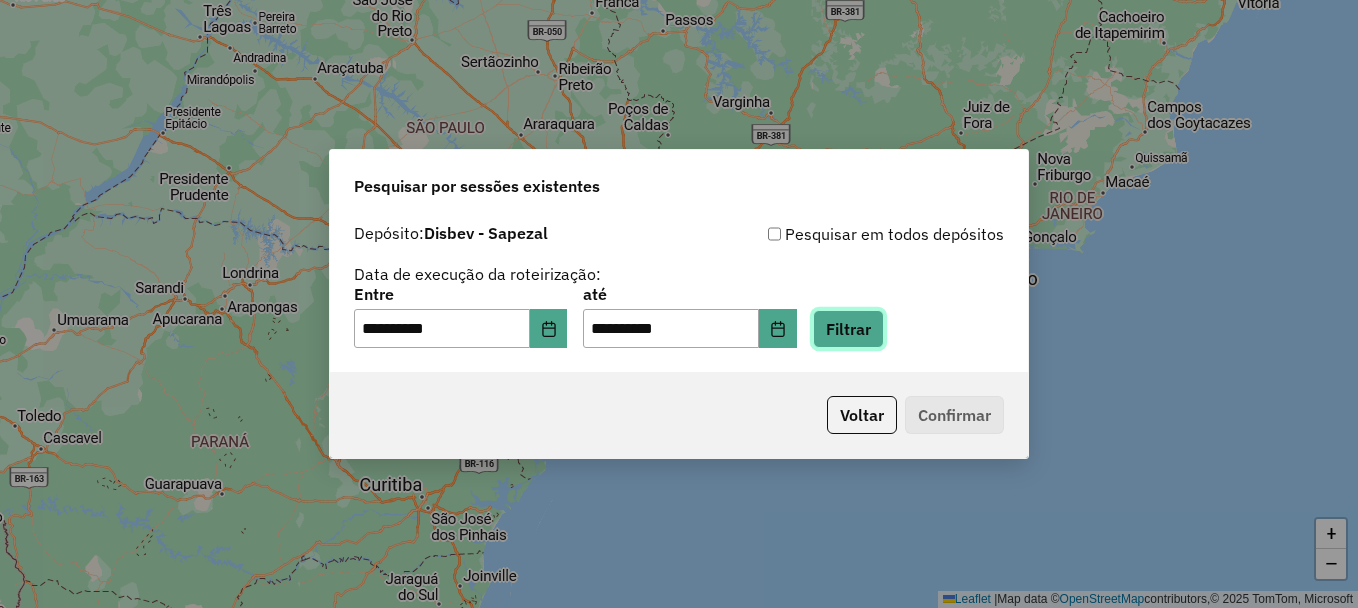 click on "Filtrar" 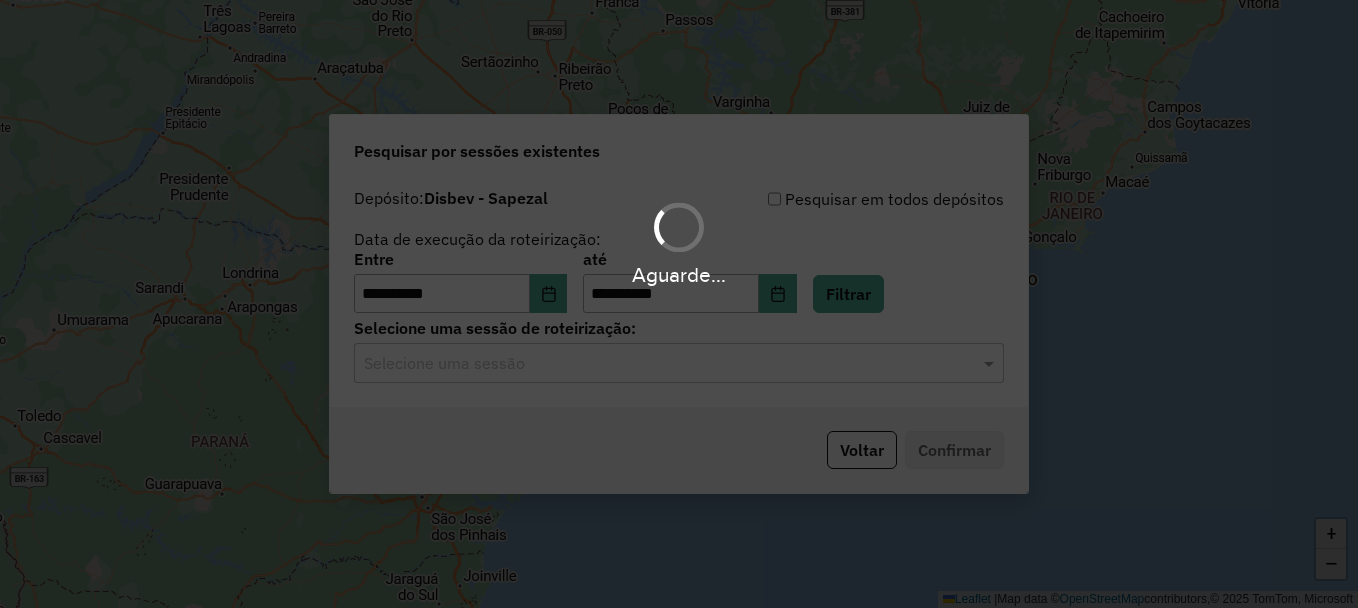 click on "Aguarde..." at bounding box center [679, 304] 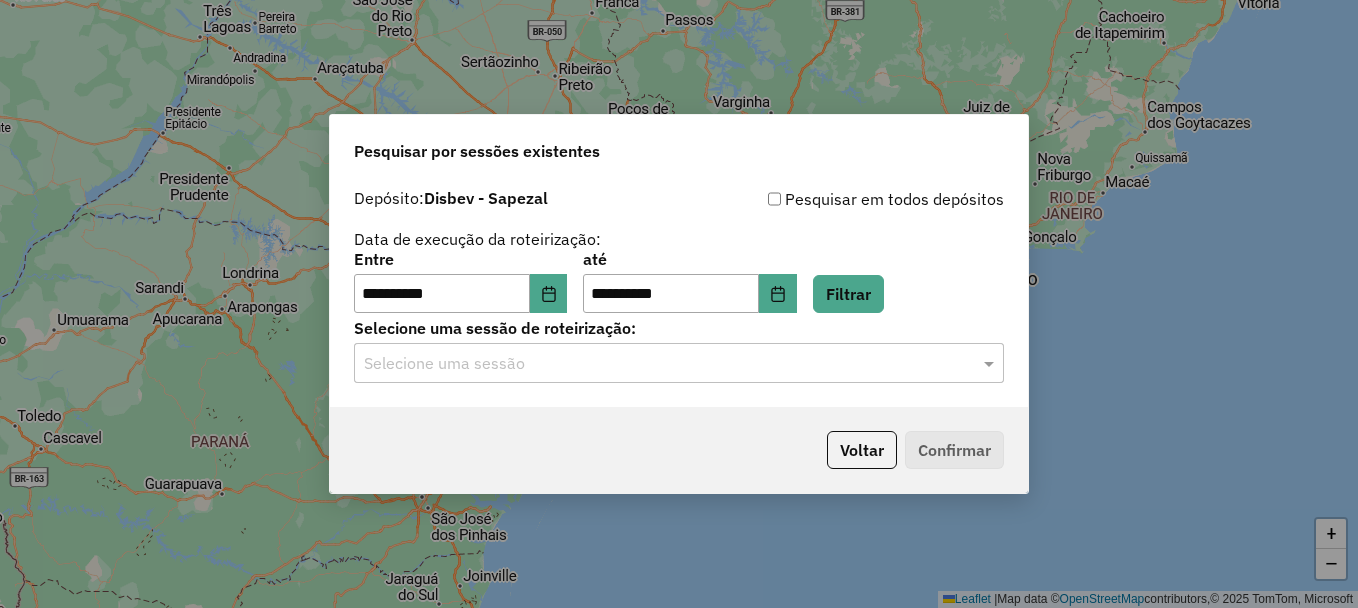 click 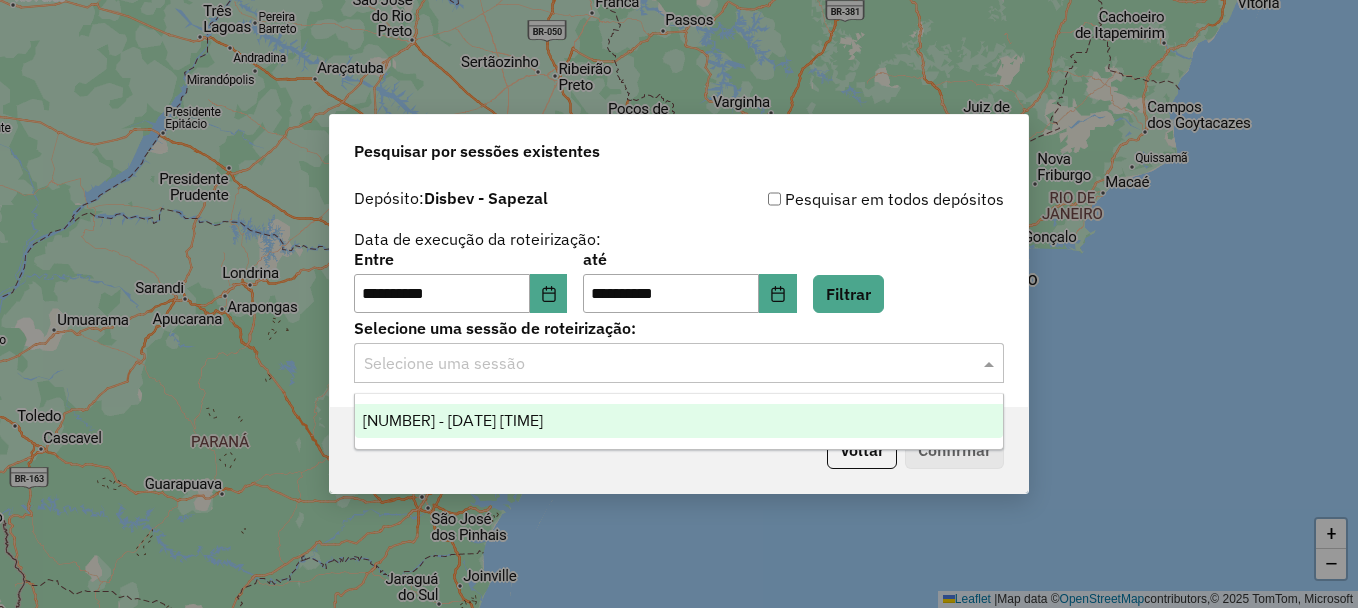 click on "974292 - 04/08/2025 14:25" at bounding box center (453, 420) 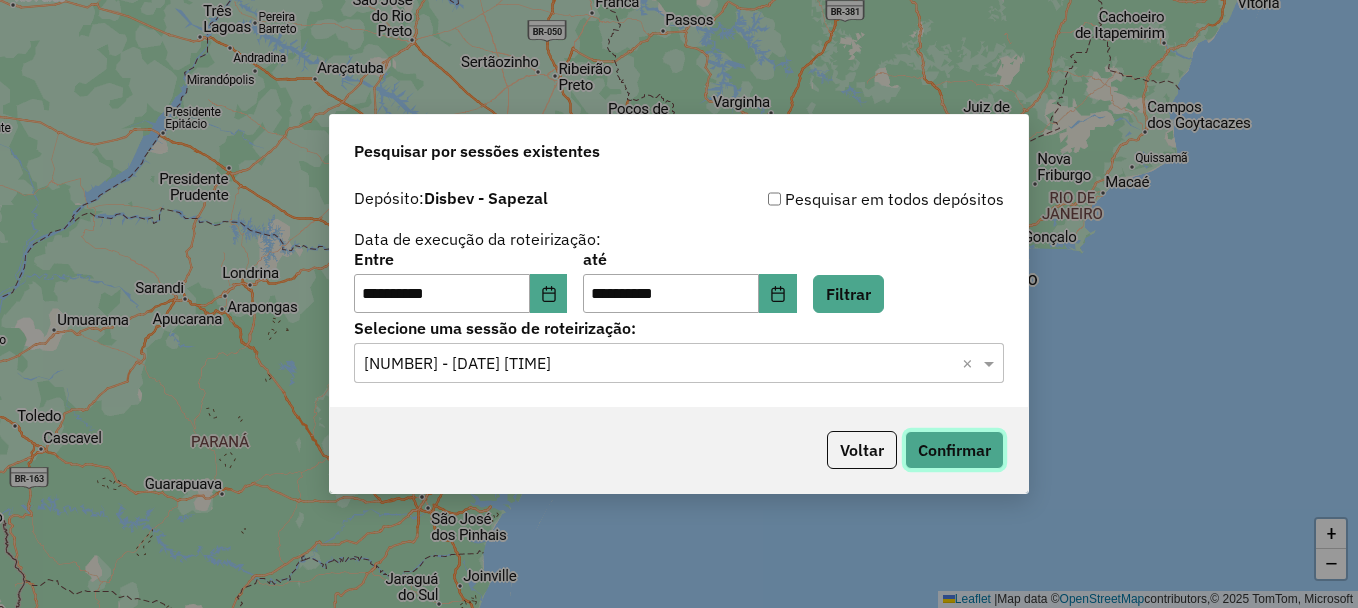 click on "Confirmar" 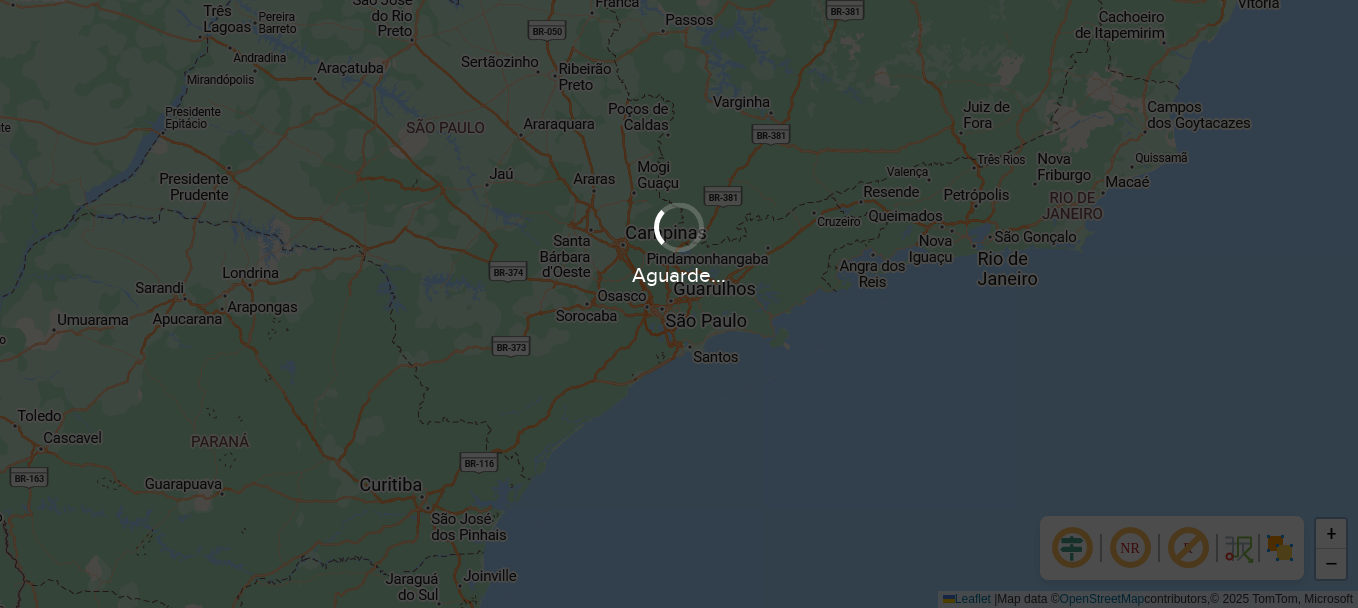 scroll, scrollTop: 0, scrollLeft: 0, axis: both 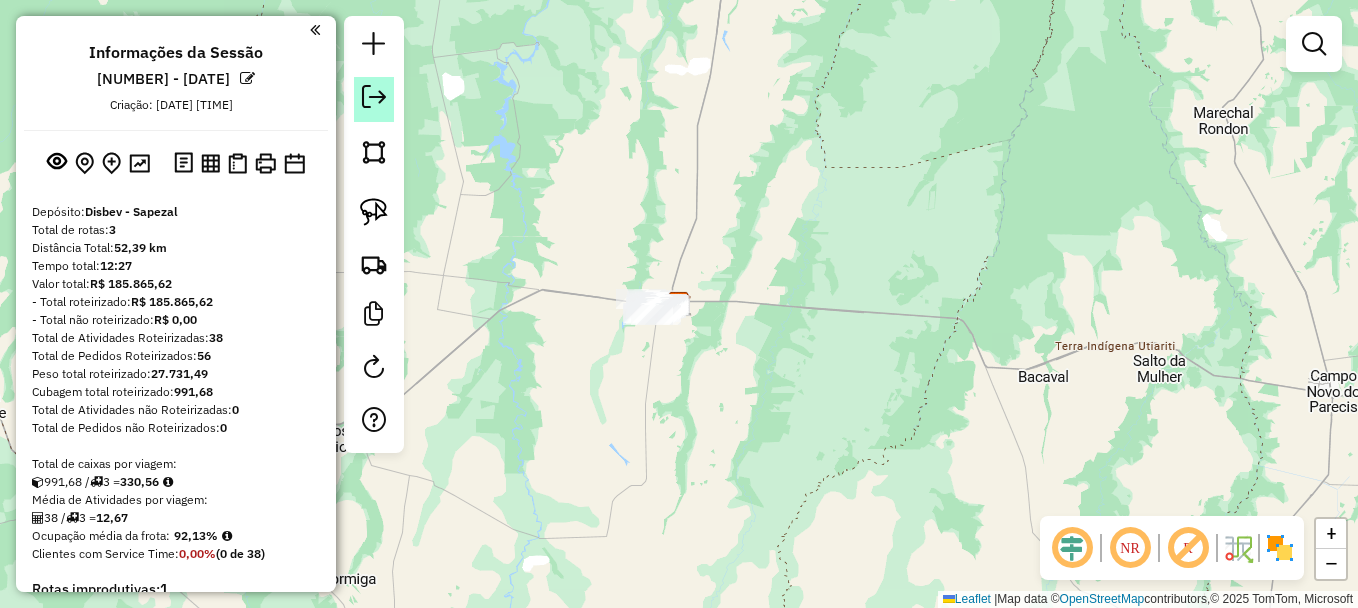 click 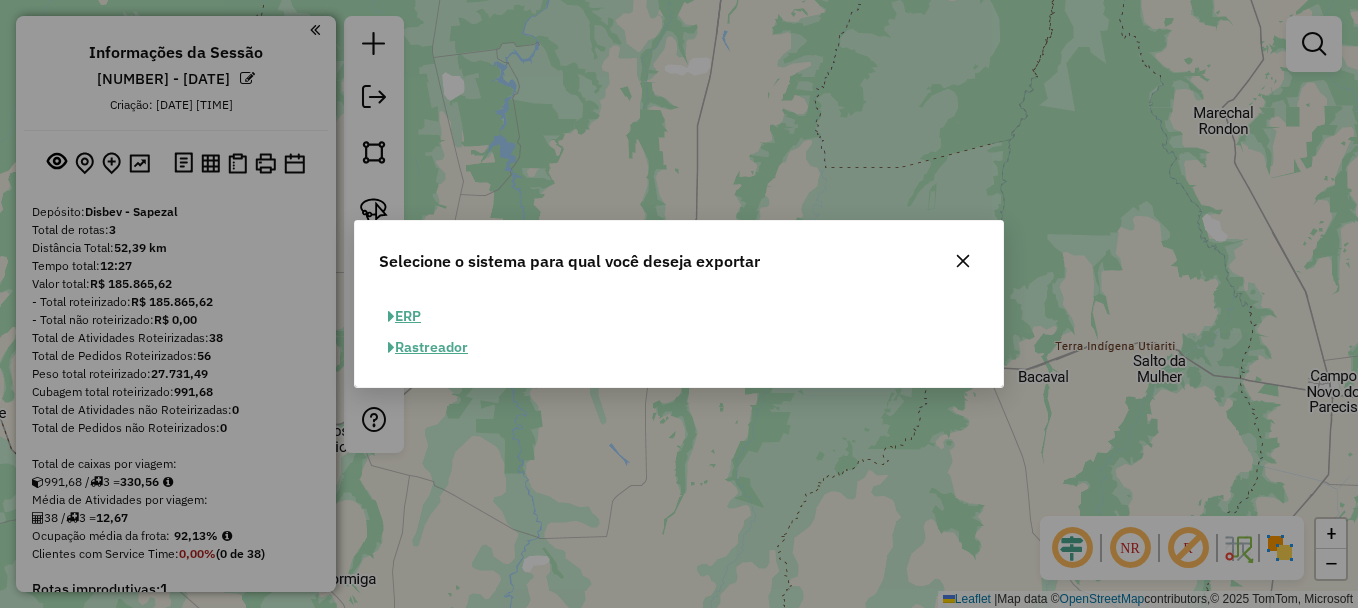 click on "ERP" 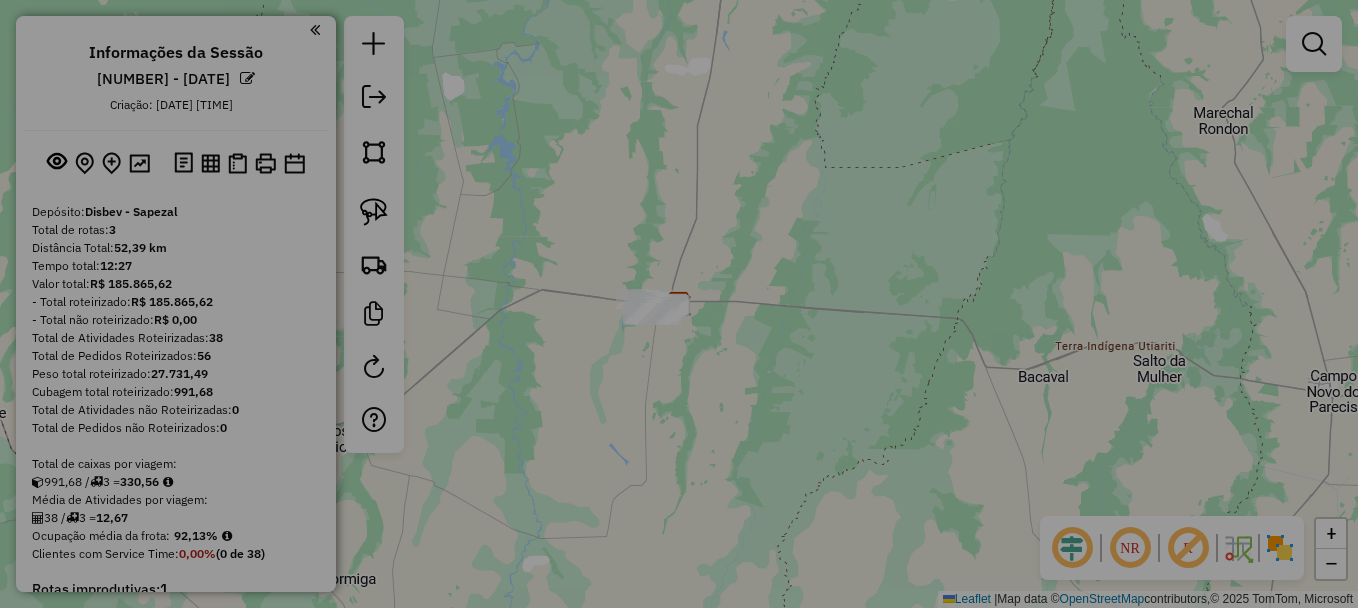 select on "**" 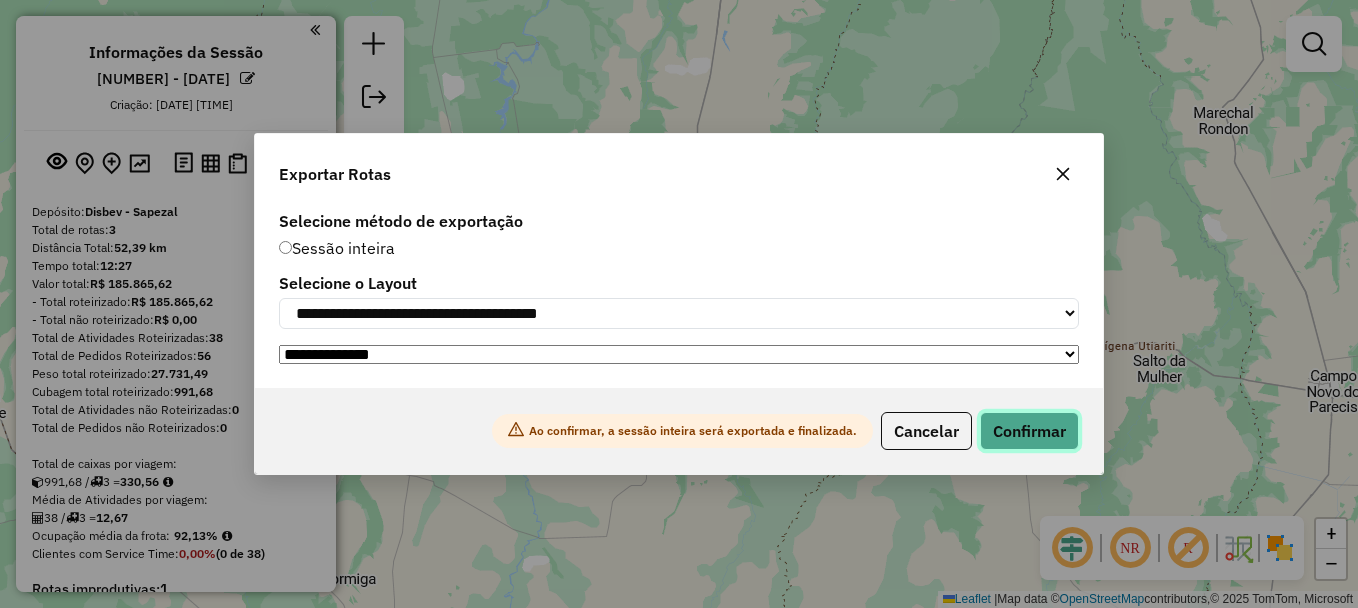 click on "Confirmar" 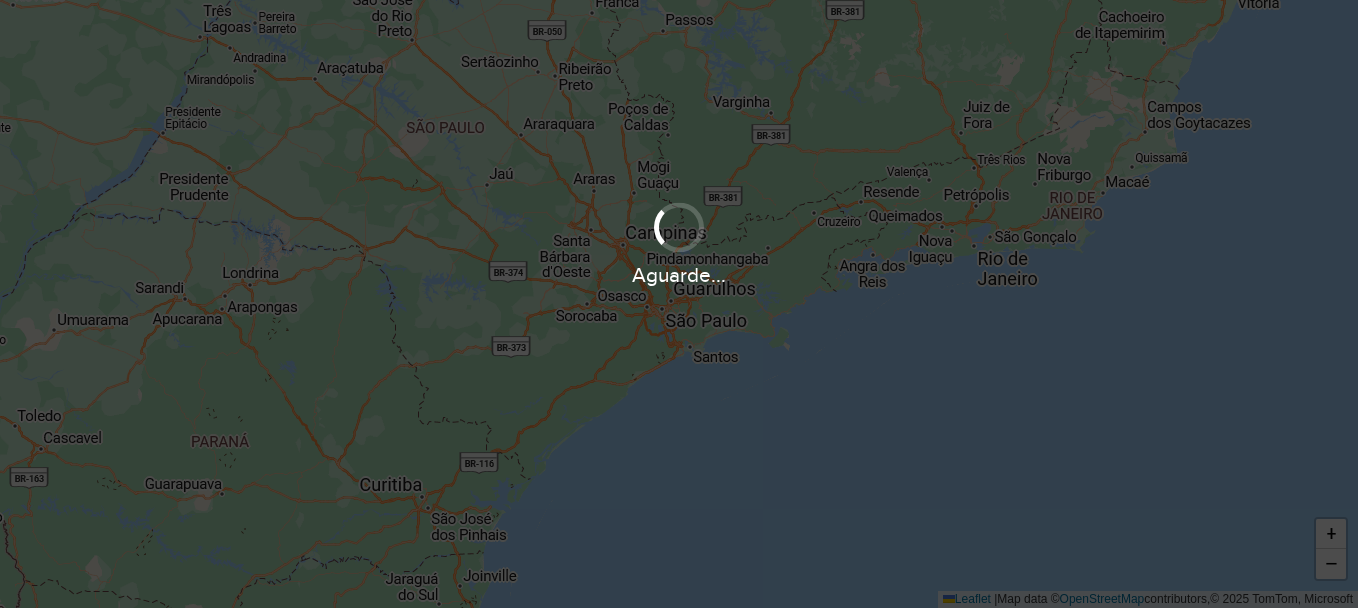 scroll, scrollTop: 0, scrollLeft: 0, axis: both 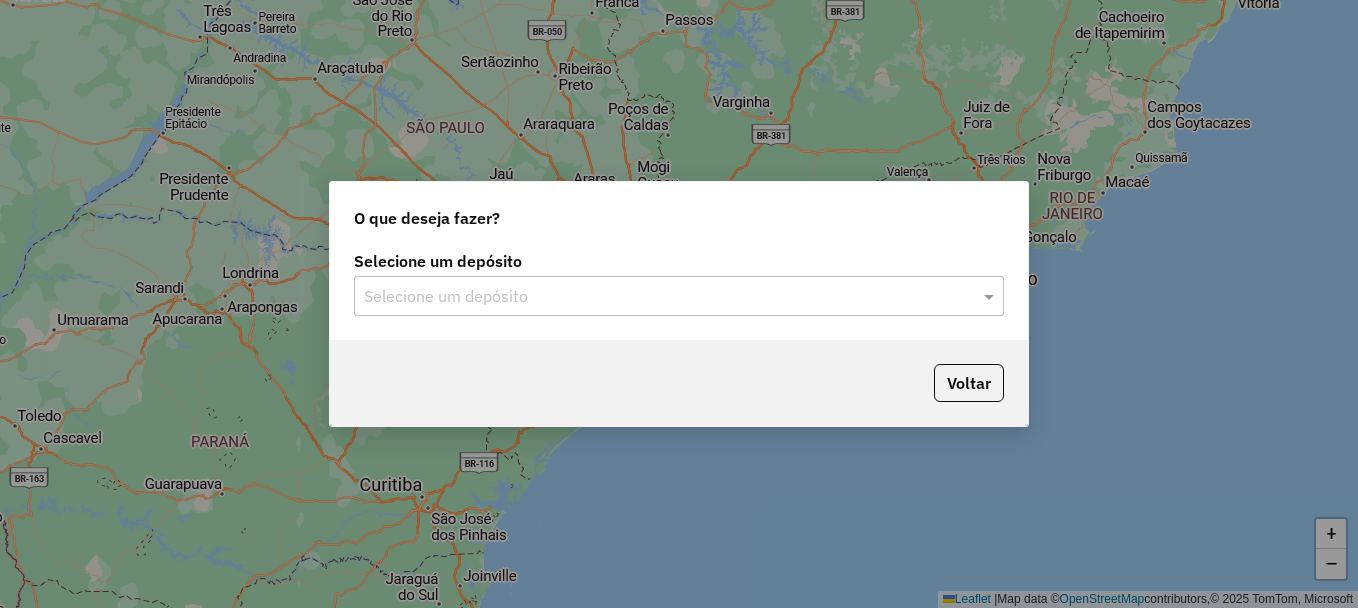 click on "Selecione um depósito Selecione um depósito" 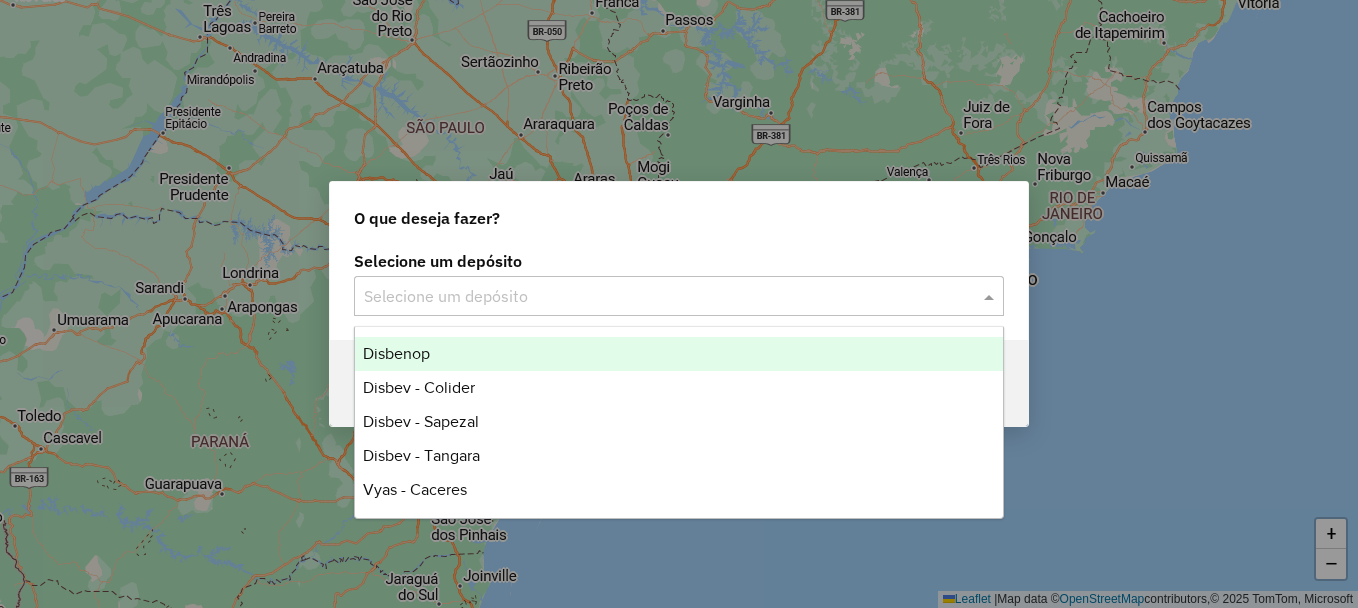 click 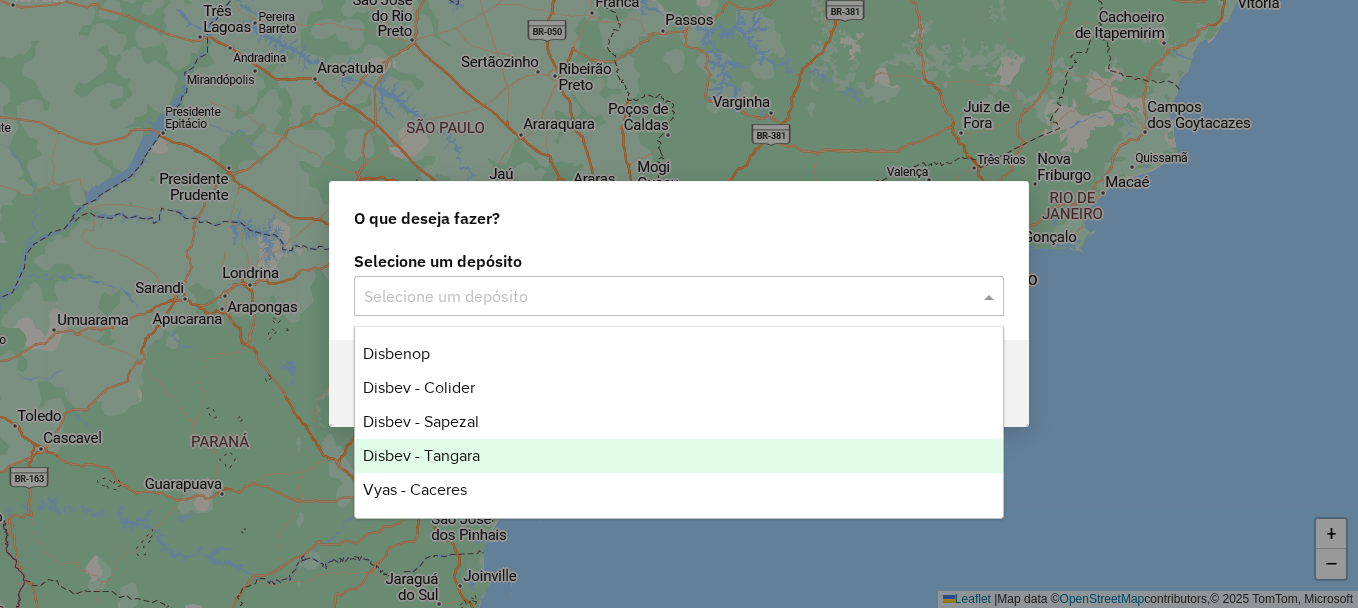 click on "Disbev - Tangara" at bounding box center (421, 455) 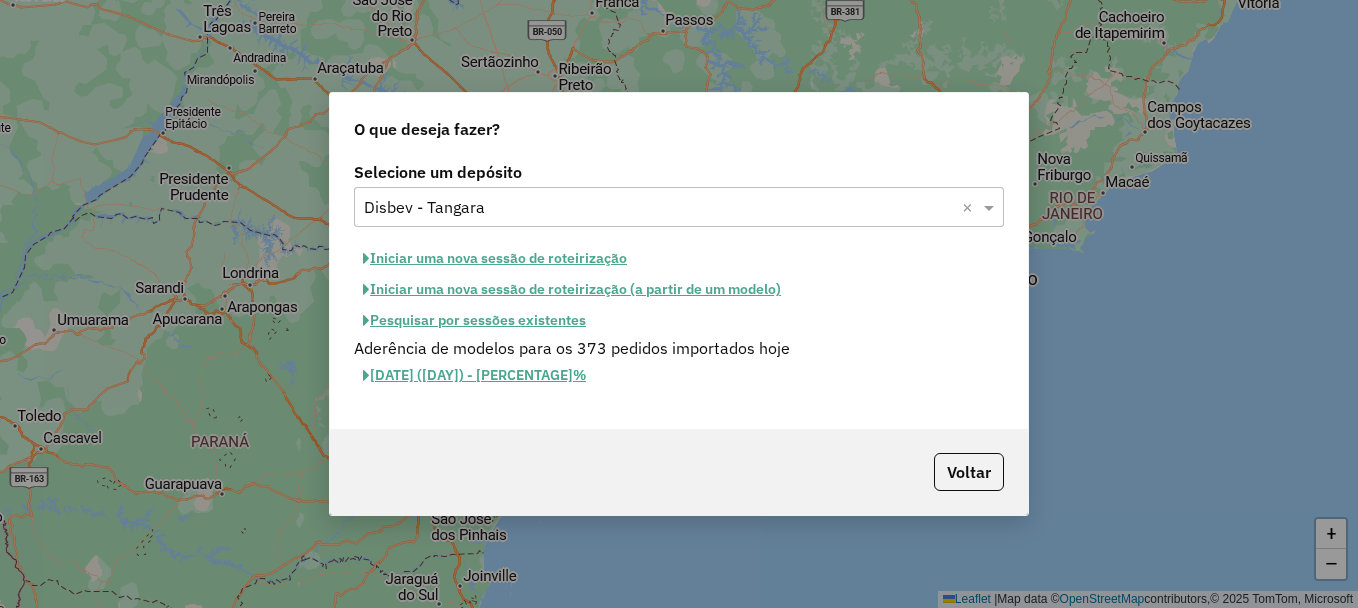 click on "Pesquisar por sessões existentes" 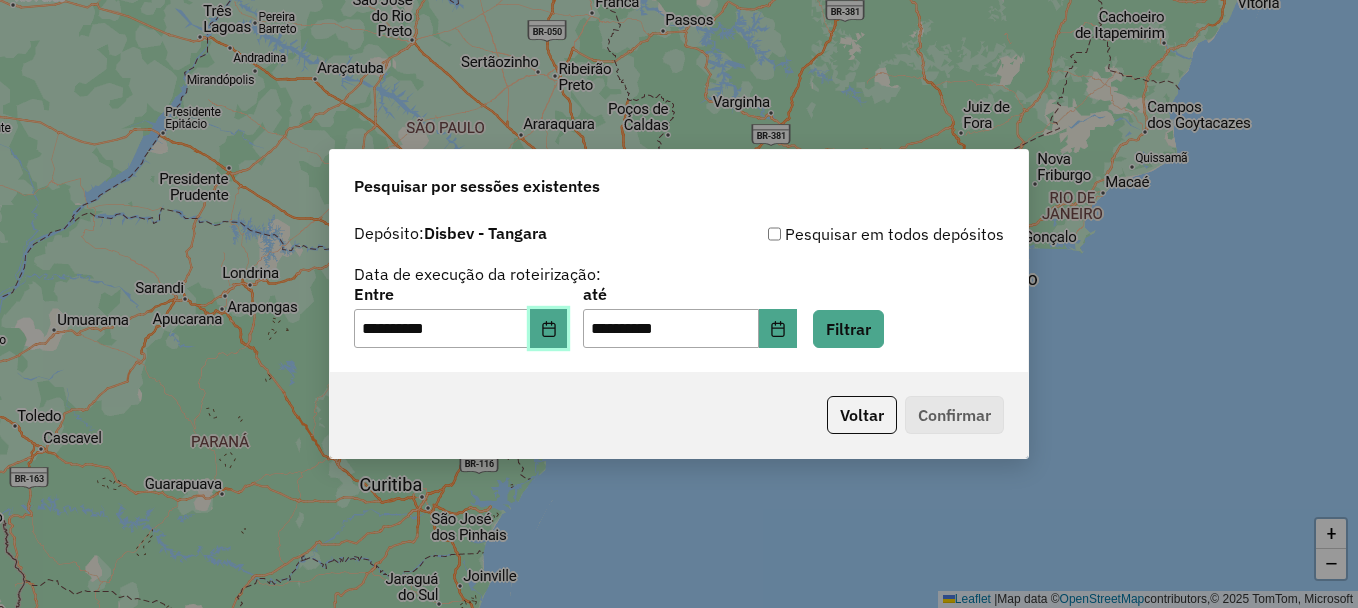 click at bounding box center [549, 329] 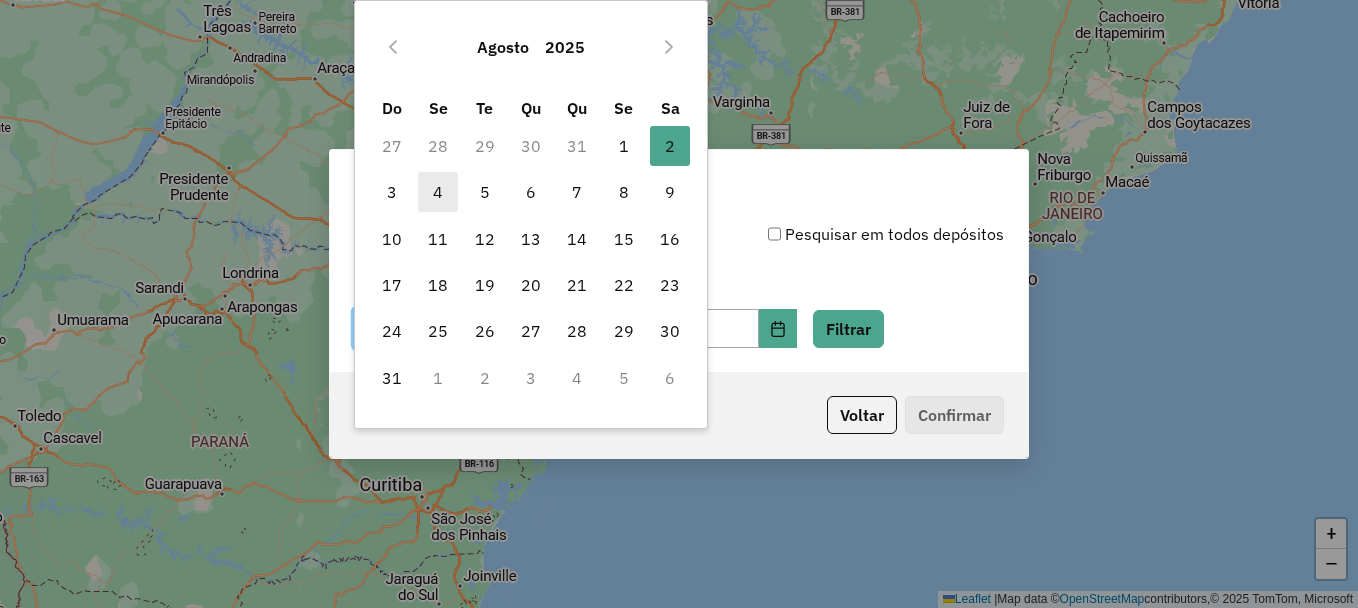 click on "4" at bounding box center [438, 192] 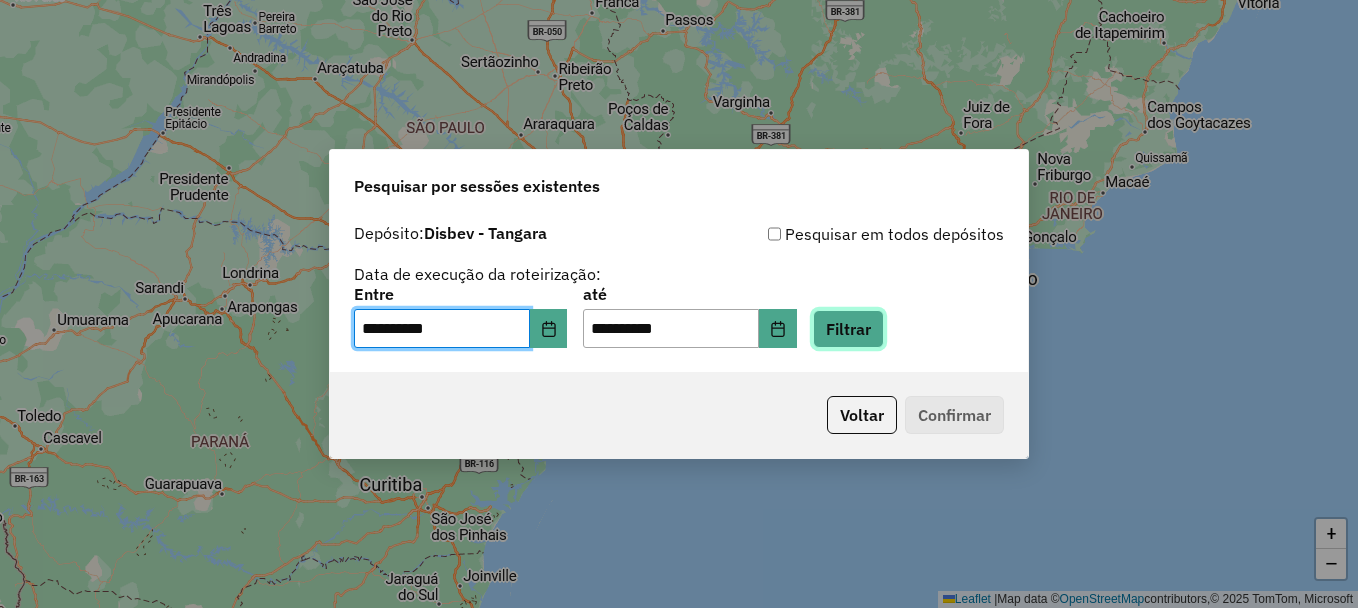 click on "Filtrar" 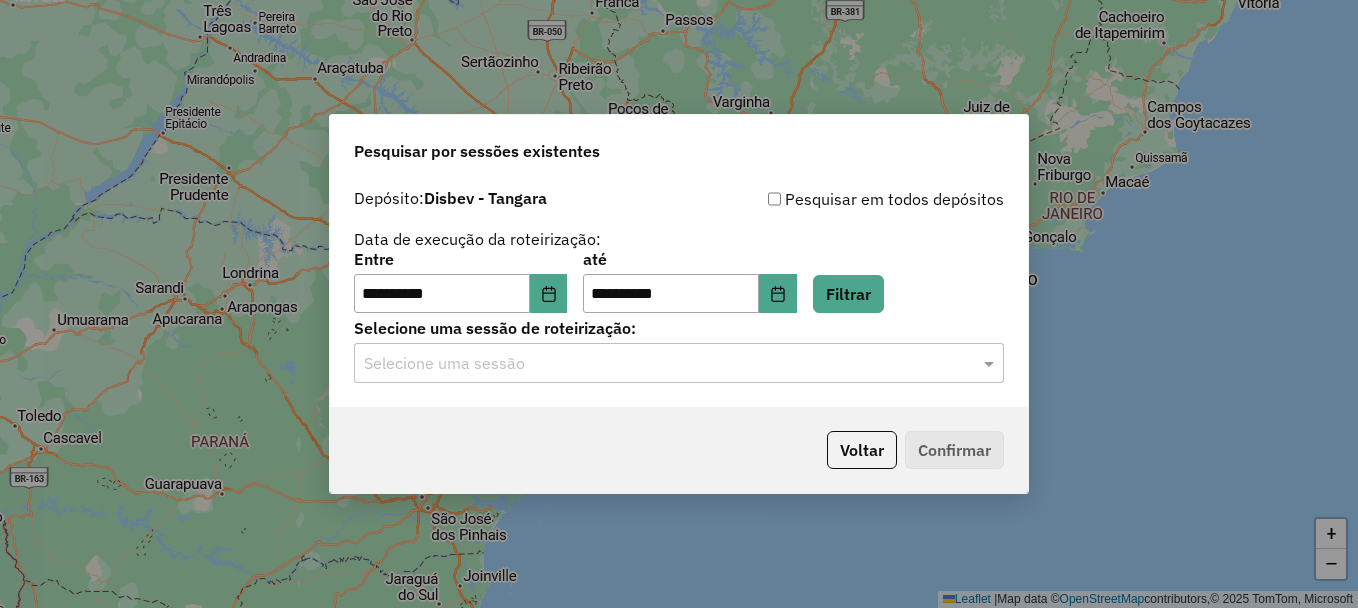 click on "Aguarde...  Pop-up bloqueado!  Seu navegador bloqueou automáticamente a abertura de uma nova janela.   Acesse as configurações e adicione o endereço do sistema a lista de permissão.   Fechar  Roteirizando... Pesquisar por sessões existentes  Depósito:  Disbev - Tangara  Pesquisar em todos depósitos   Data de execução da roteirização:  Entre [DATE] até [DATE]  Filtrar   Selecione uma sessão de roteirização: Selecione uma sessão  Voltar   Confirmar  + −  Leaflet   |  Map data ©  OpenStreetMap  contributors,© 2025 TomTom, Microsoft Erro de conexão  Você parece estar offline!
Verifique sua internet e atualize a página.  Tradução automática  Seu navegador ativou a tradução automática e pode causar inconsistências no sistema.  Por gentileza, utilize a opção "Nunca traduzir este site".  Em caso de dúvidas, entre em contato com o suporte." at bounding box center [679, 304] 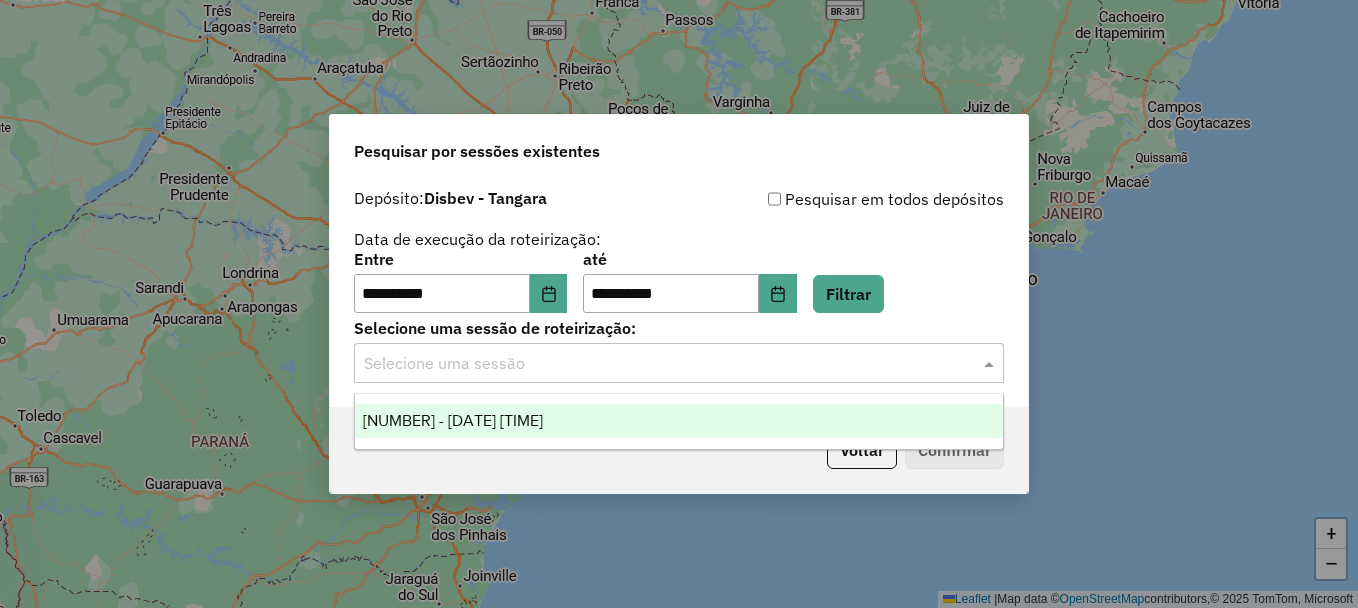 click on "974302 - 04/08/2025 14:33" at bounding box center (453, 420) 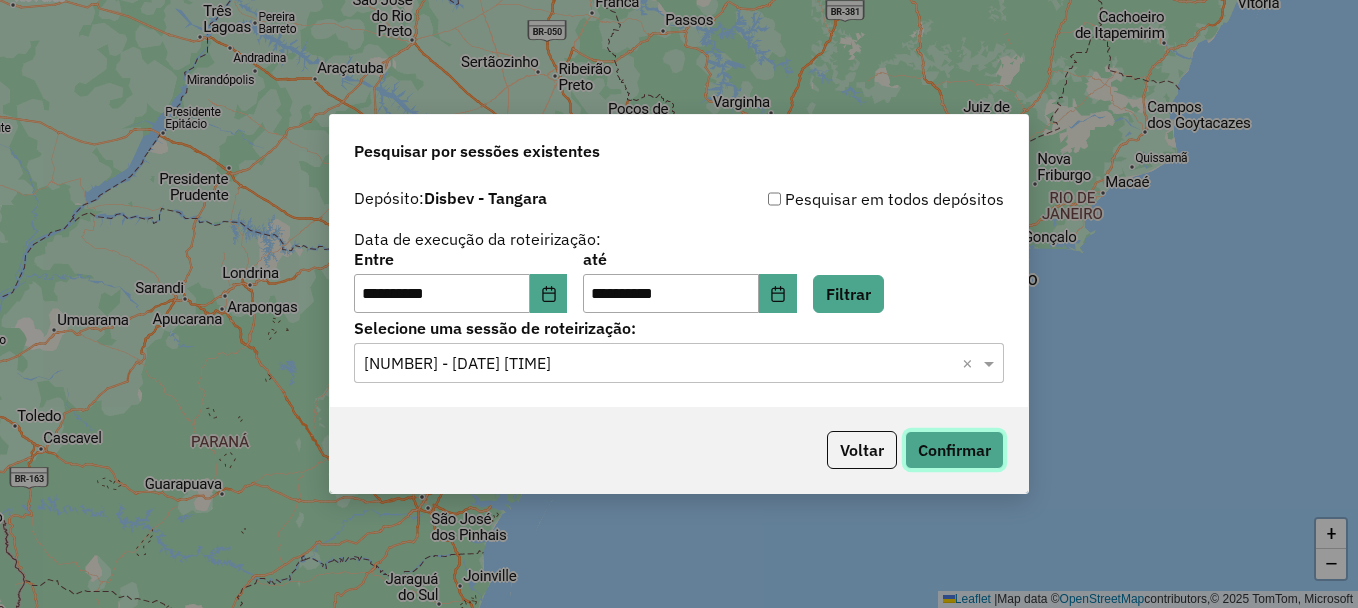 click on "Confirmar" 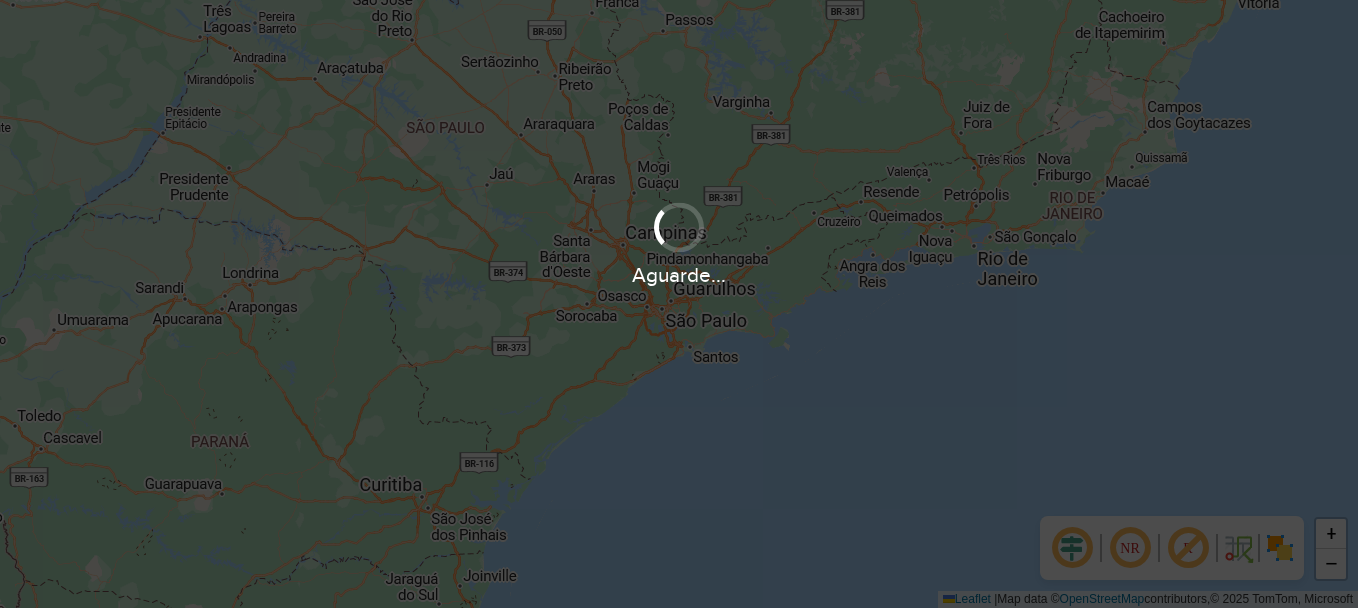 scroll, scrollTop: 0, scrollLeft: 0, axis: both 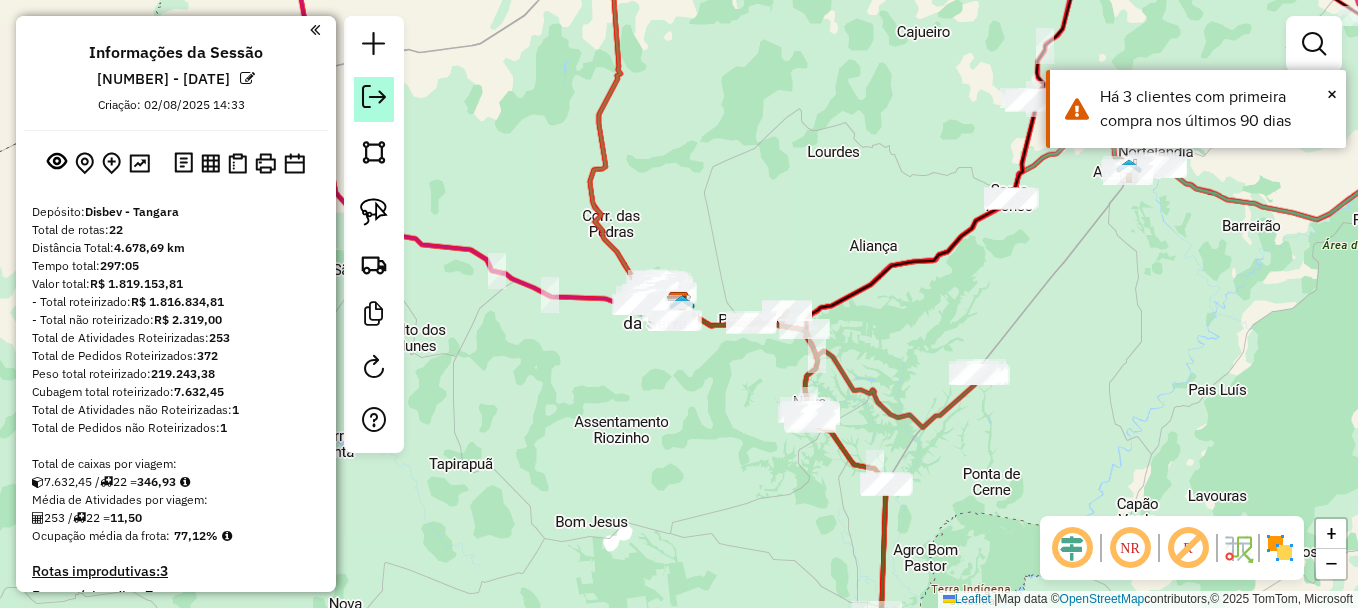 click 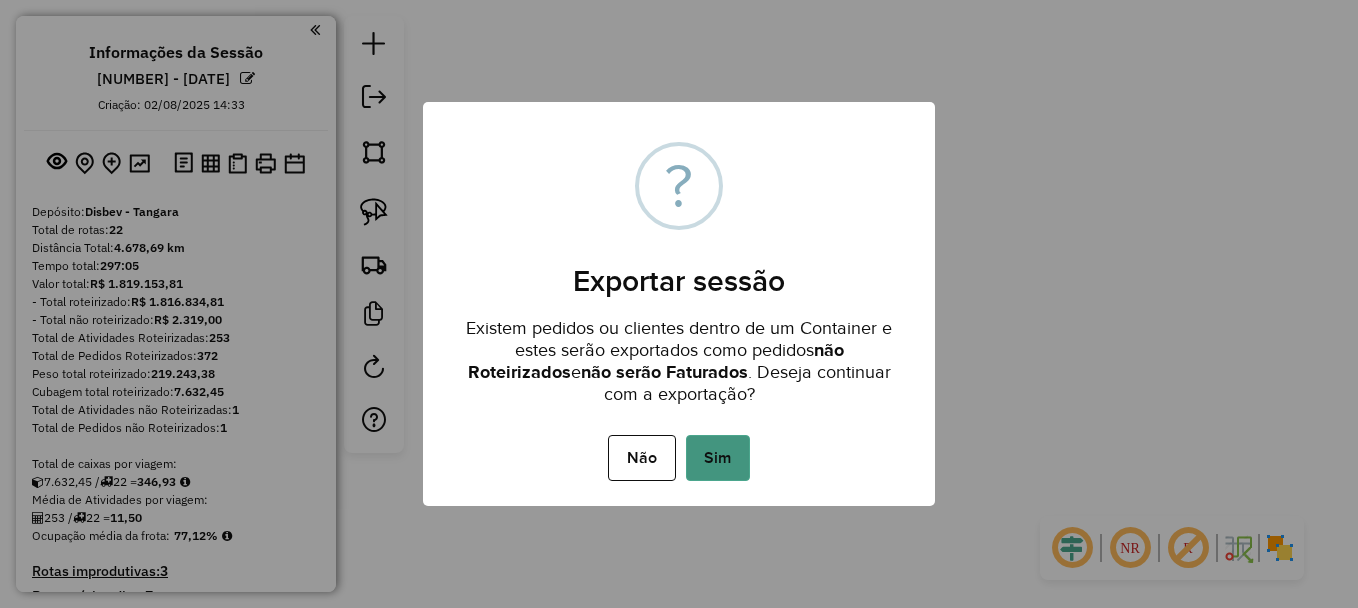 click on "Sim" at bounding box center [718, 458] 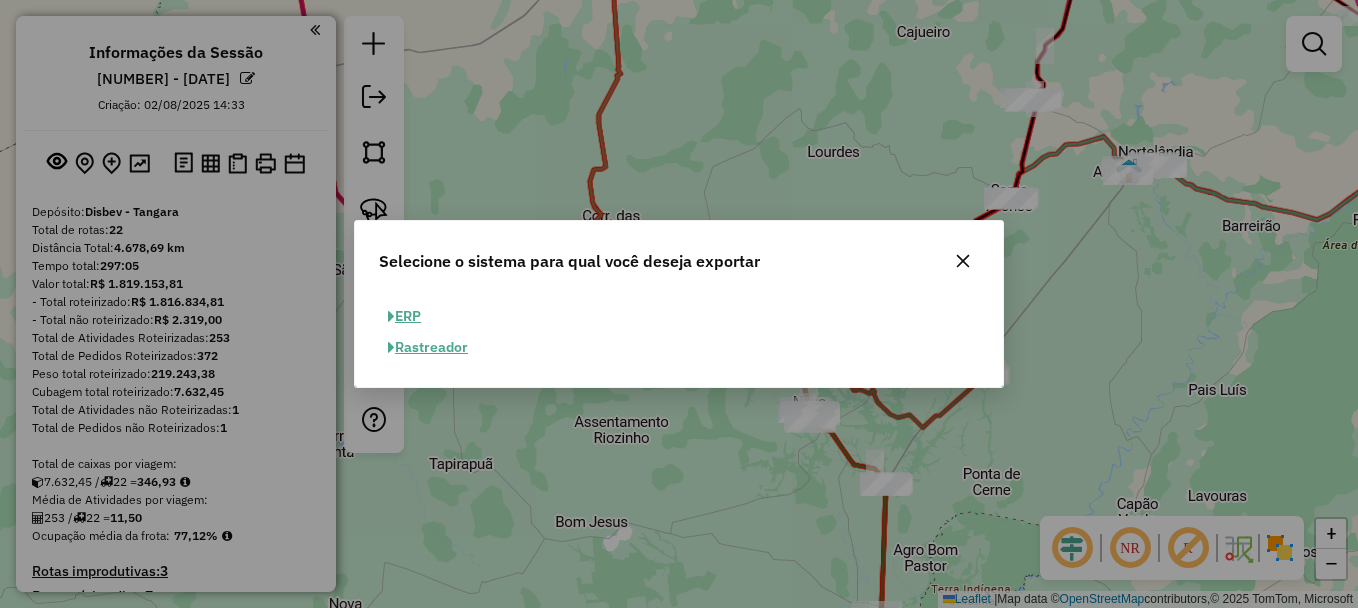 click on "ERP" 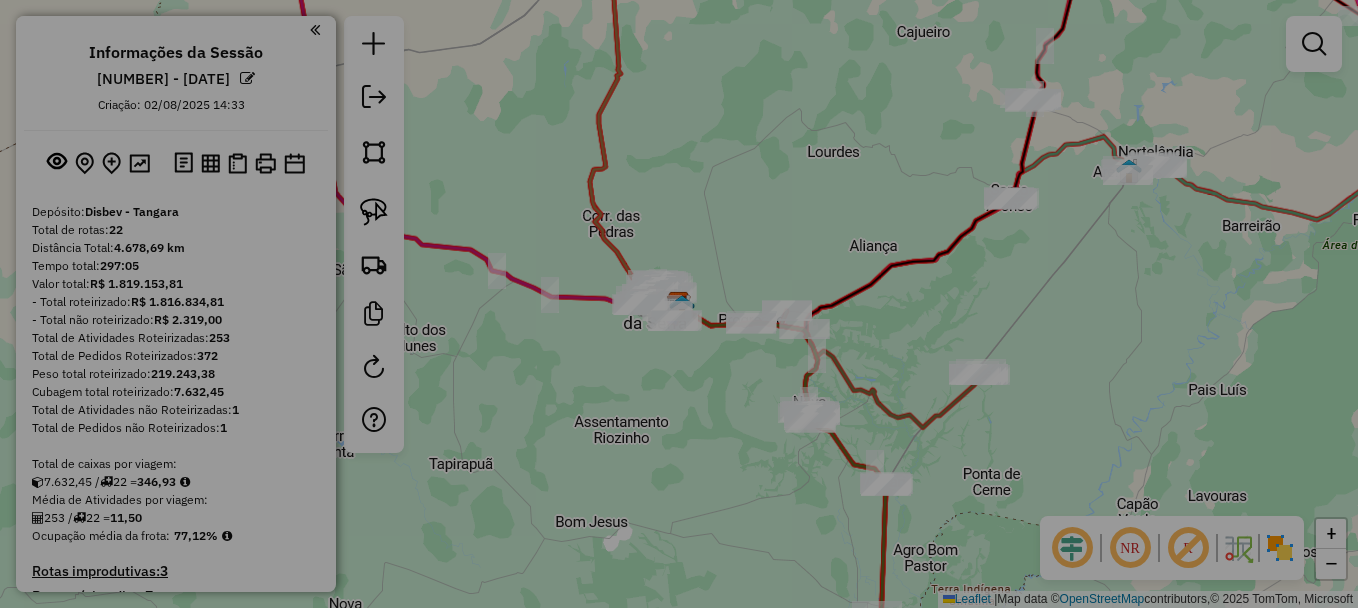 select on "**" 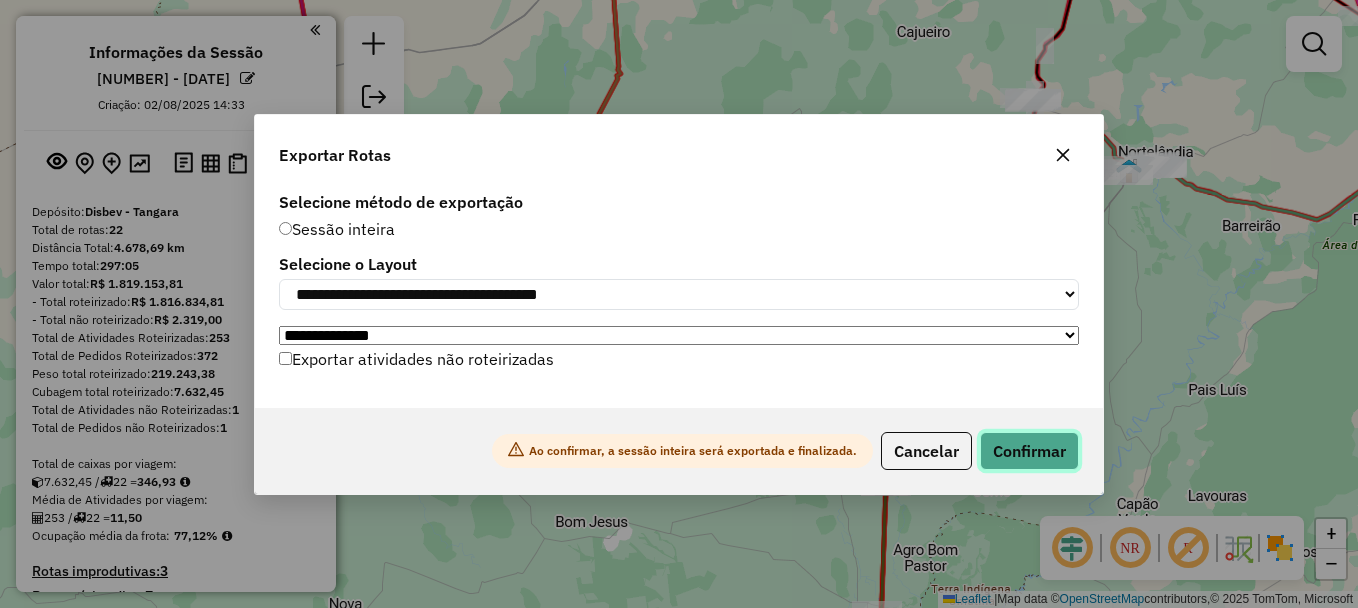 click on "Confirmar" 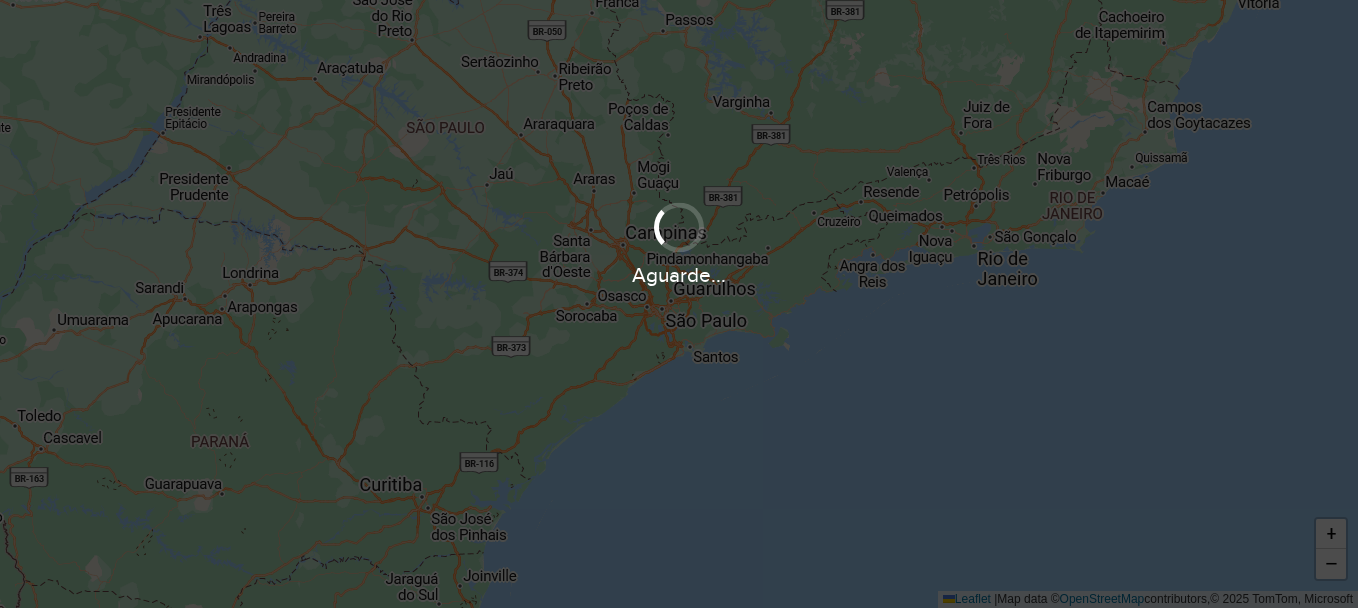 scroll, scrollTop: 0, scrollLeft: 0, axis: both 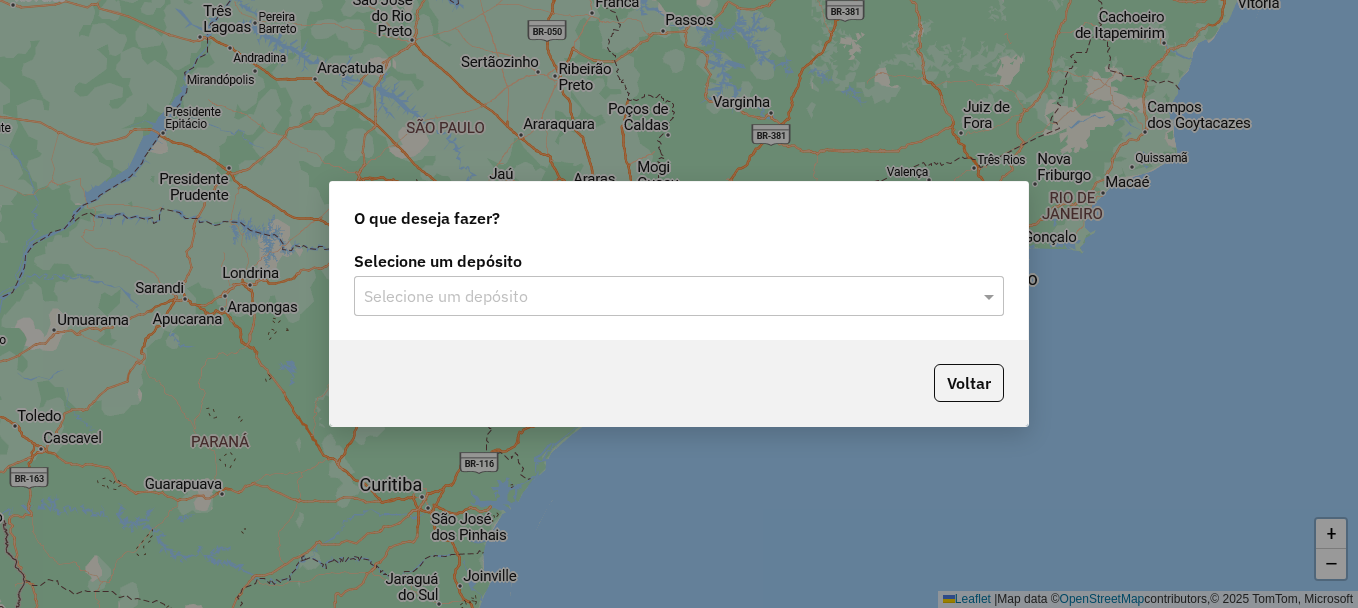drag, startPoint x: 391, startPoint y: 272, endPoint x: 395, endPoint y: 290, distance: 18.439089 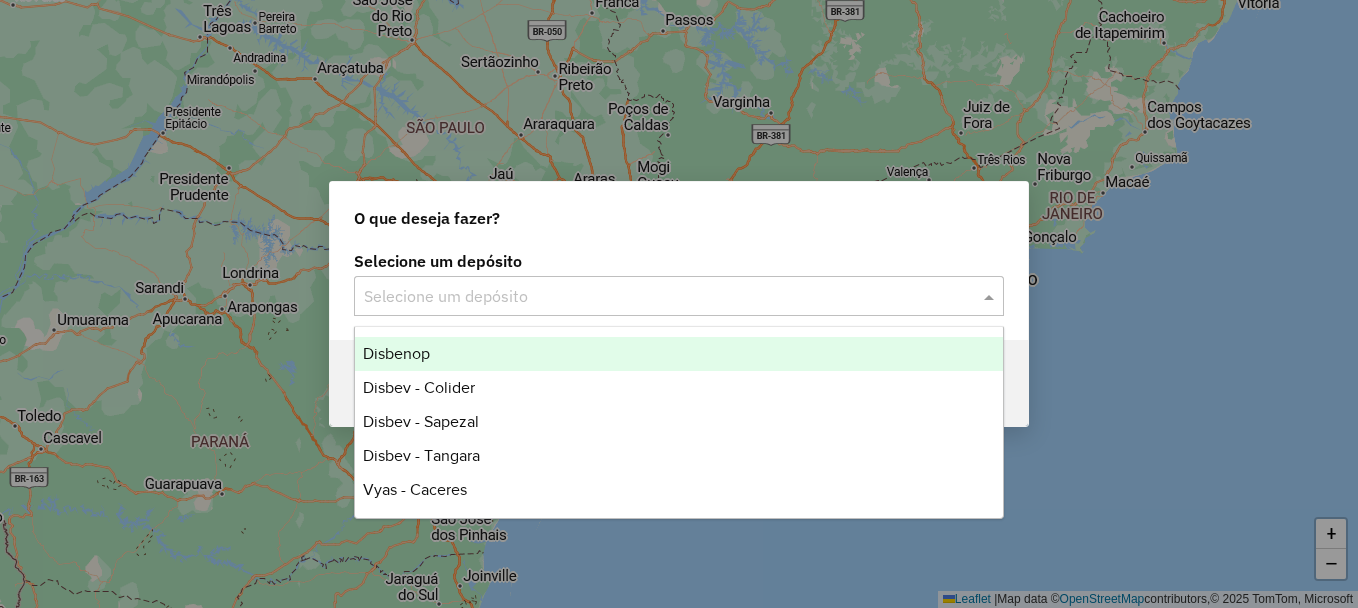 drag, startPoint x: 426, startPoint y: 304, endPoint x: 436, endPoint y: 305, distance: 10.049875 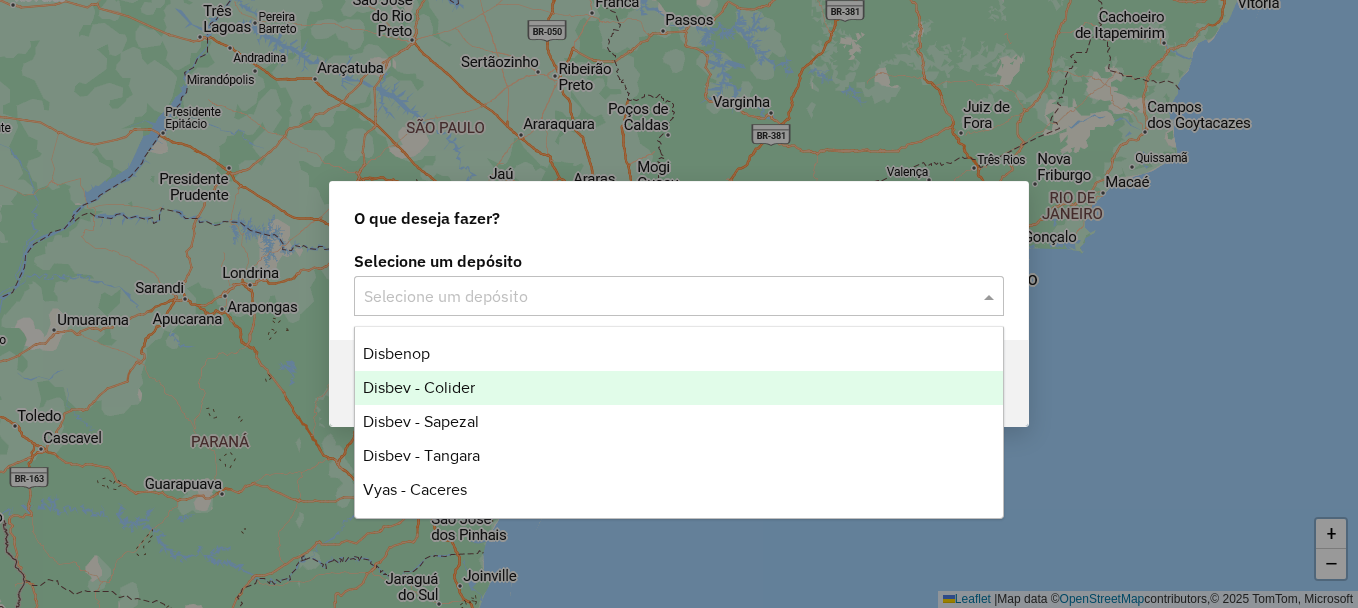 click on "Disbev - Colider" at bounding box center (679, 388) 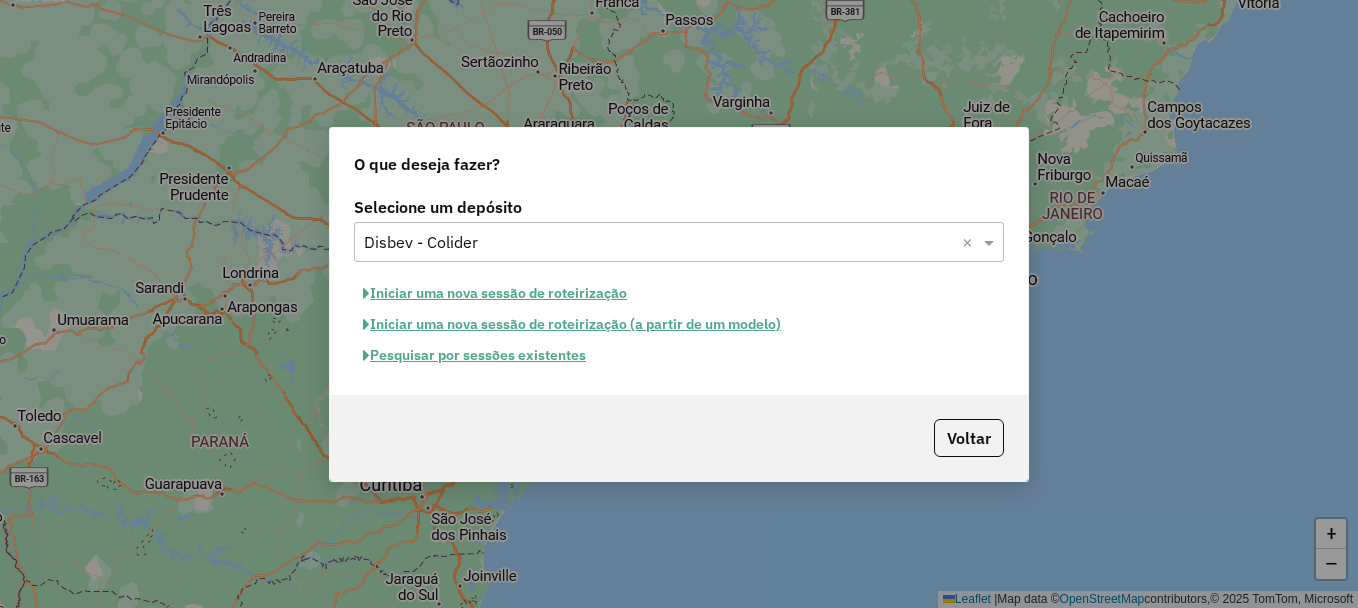 click on "Pesquisar por sessões existentes" 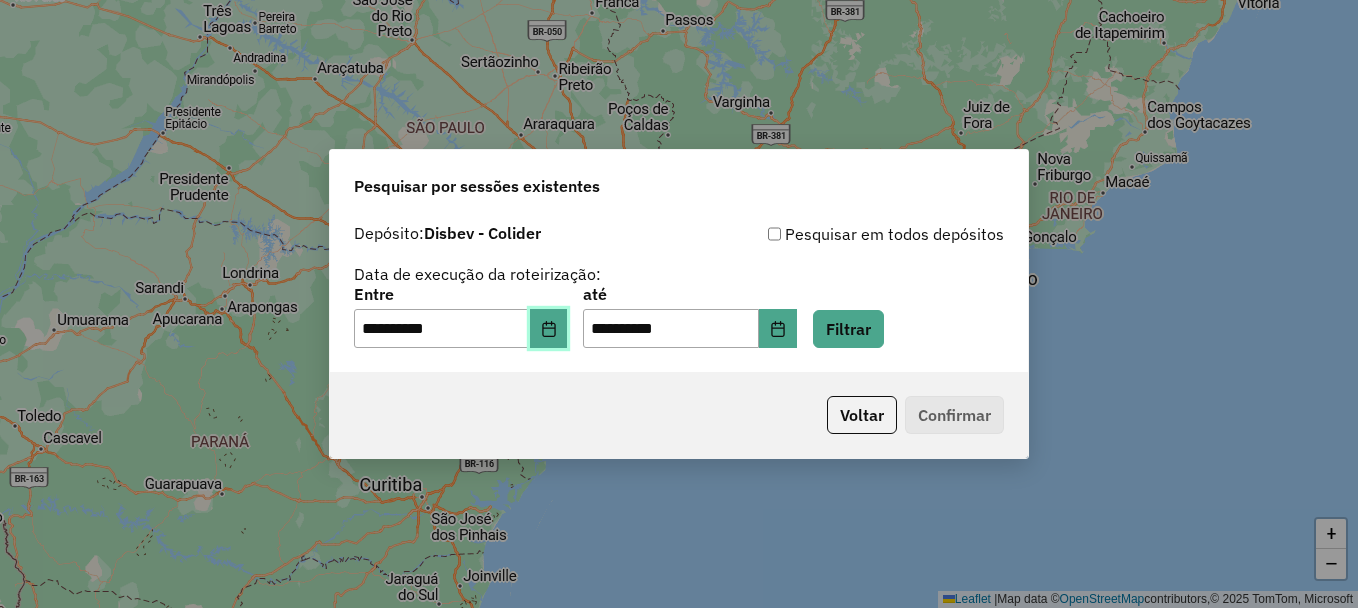 click at bounding box center [549, 329] 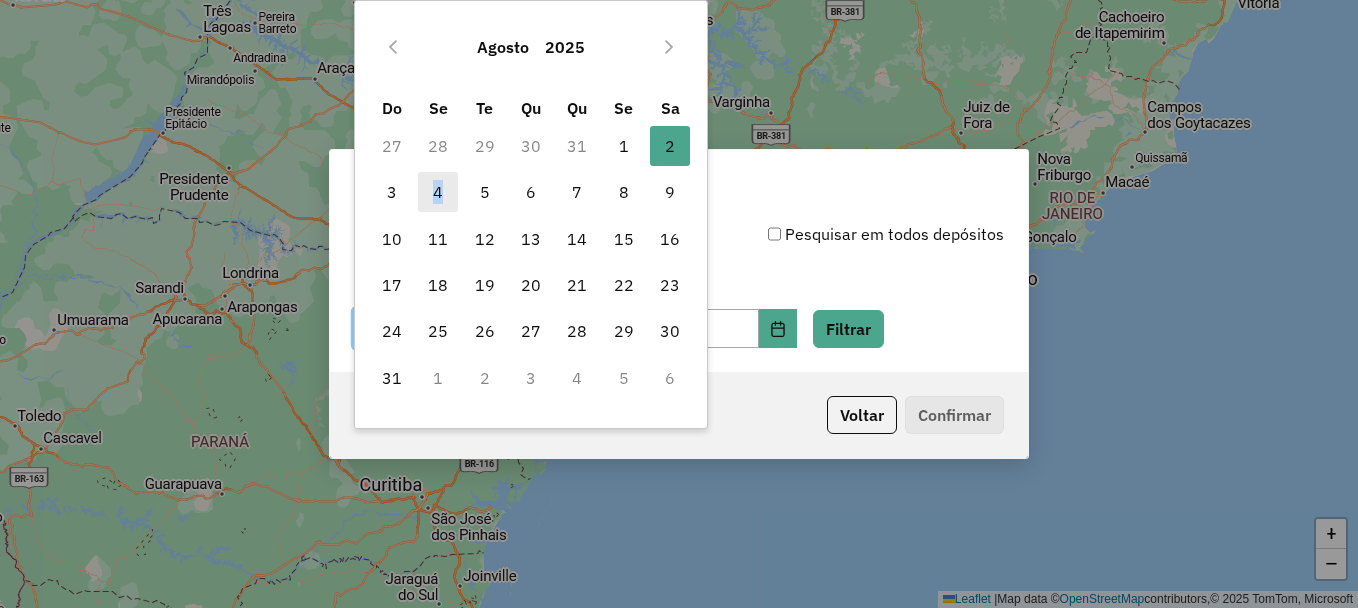 click on "4" at bounding box center (438, 192) 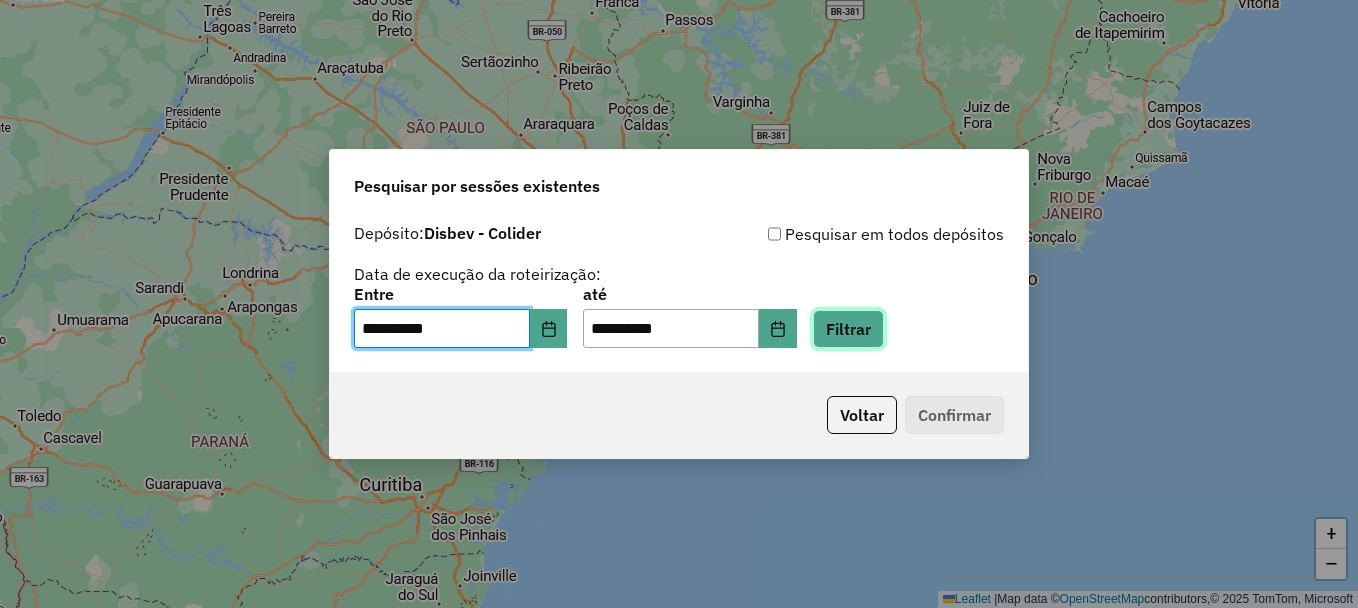 click on "Filtrar" 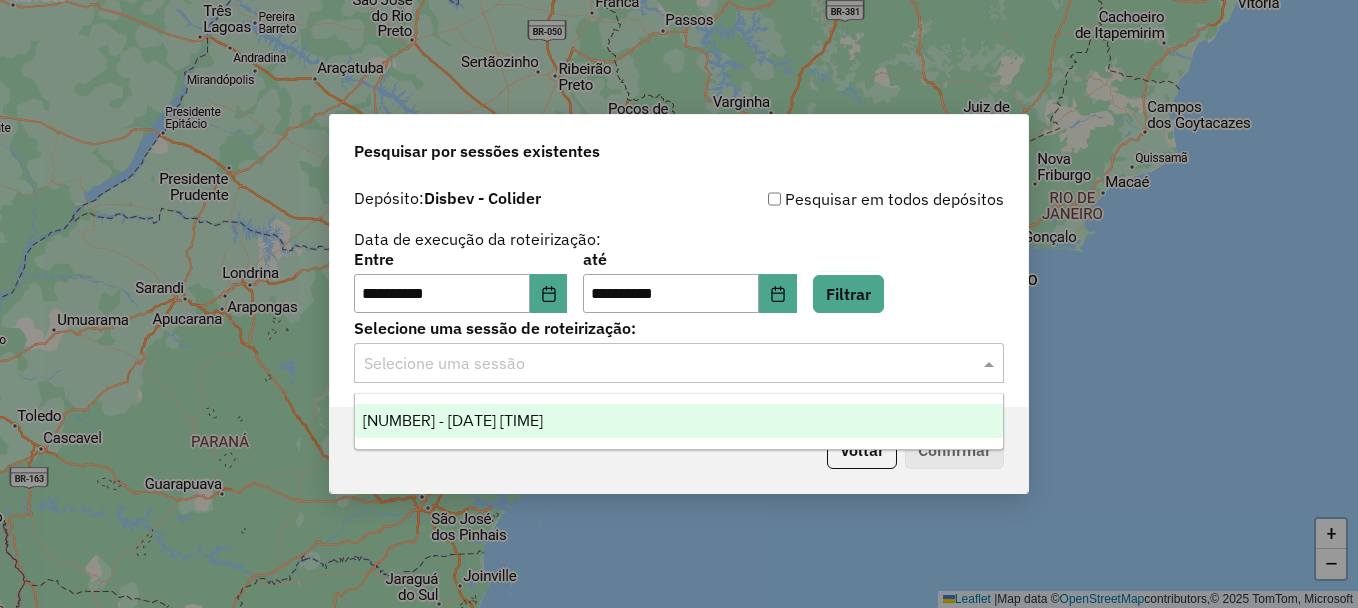 drag, startPoint x: 859, startPoint y: 361, endPoint x: 844, endPoint y: 369, distance: 17 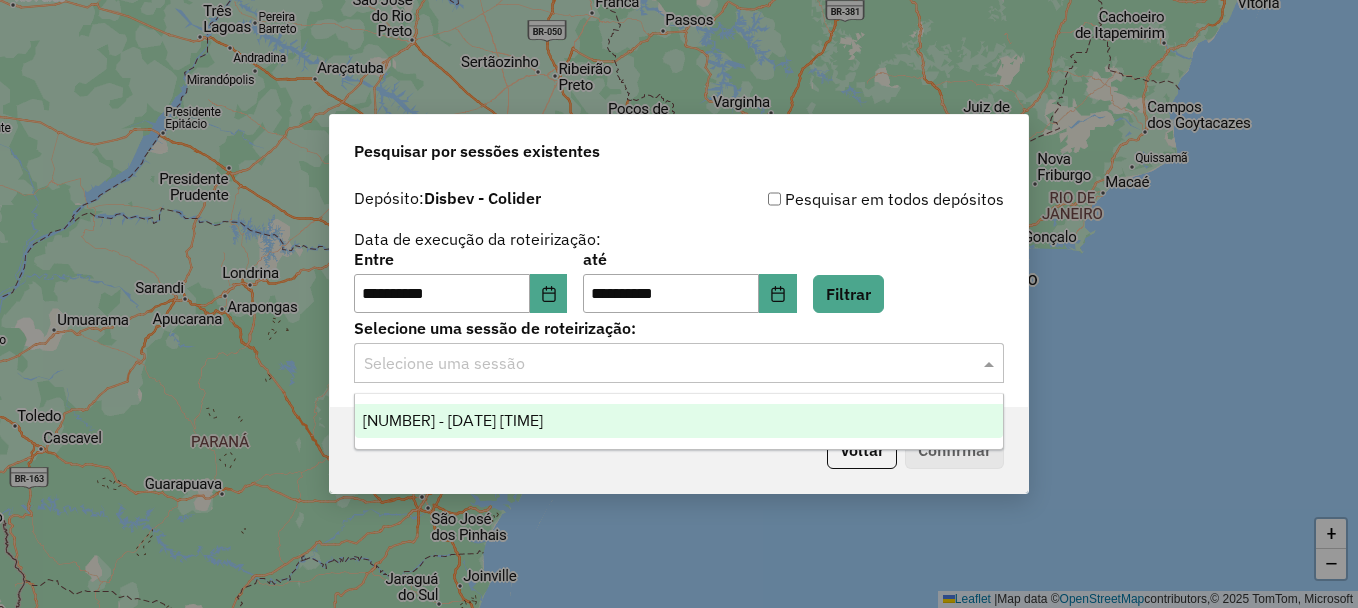 click on "974328 - 04/08/2025 14:54" at bounding box center [679, 421] 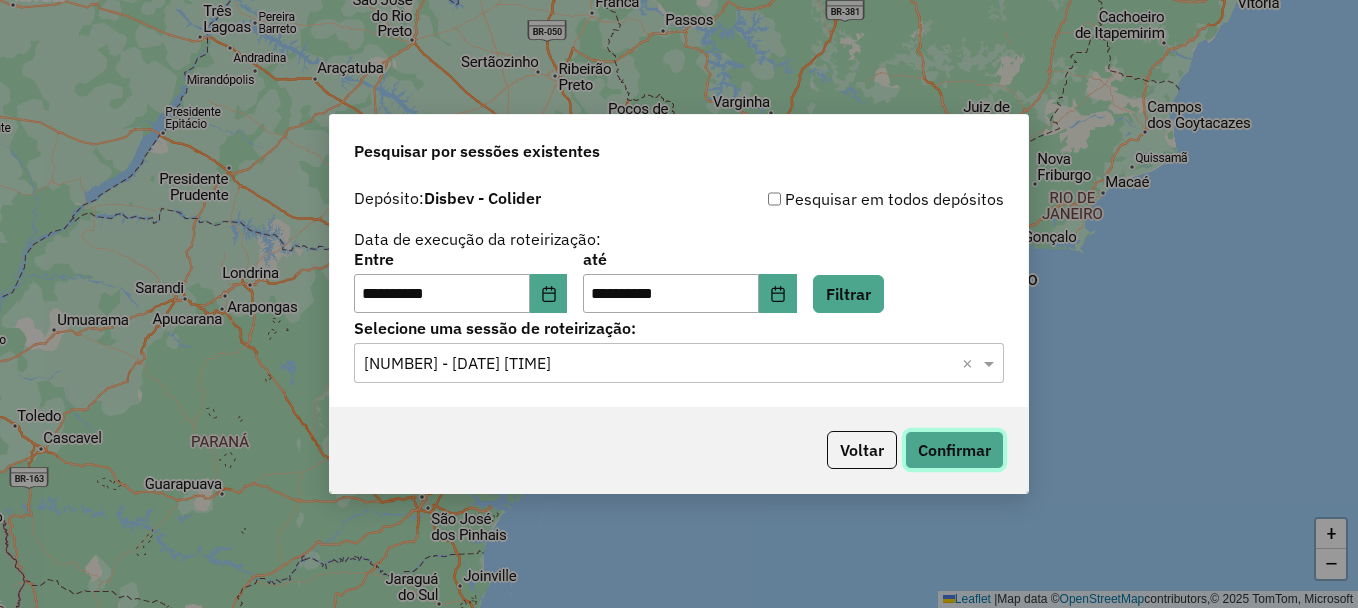 click on "Confirmar" 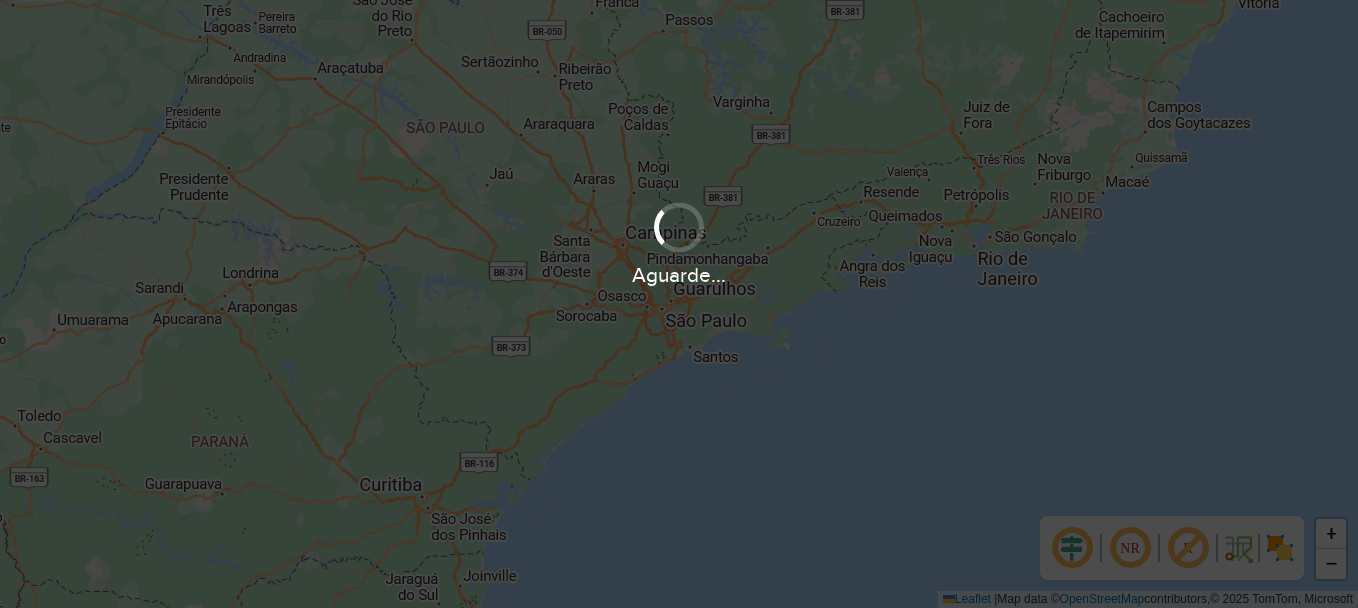 scroll, scrollTop: 0, scrollLeft: 0, axis: both 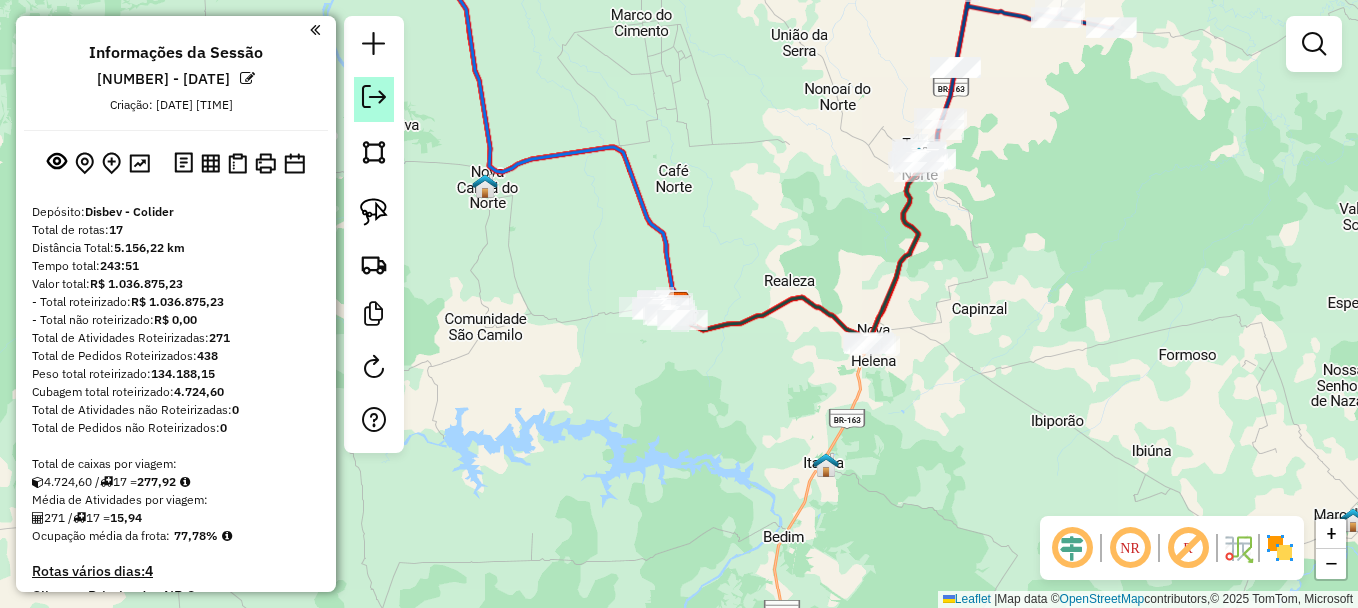 click 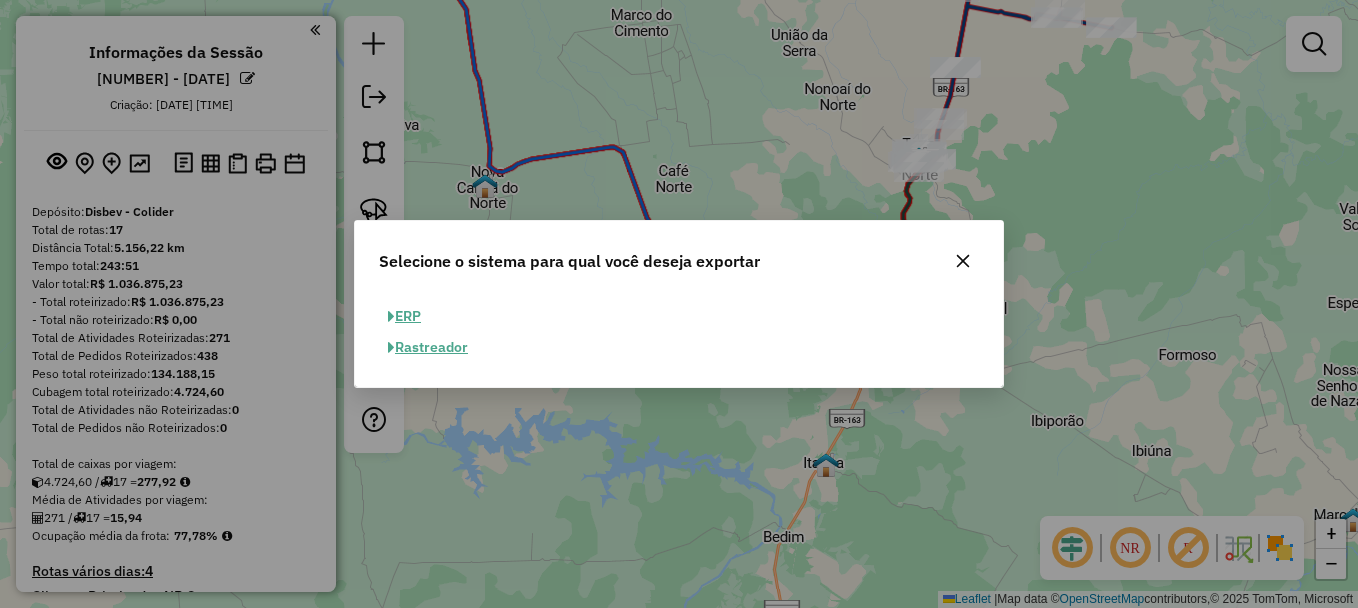 click on "ERP" 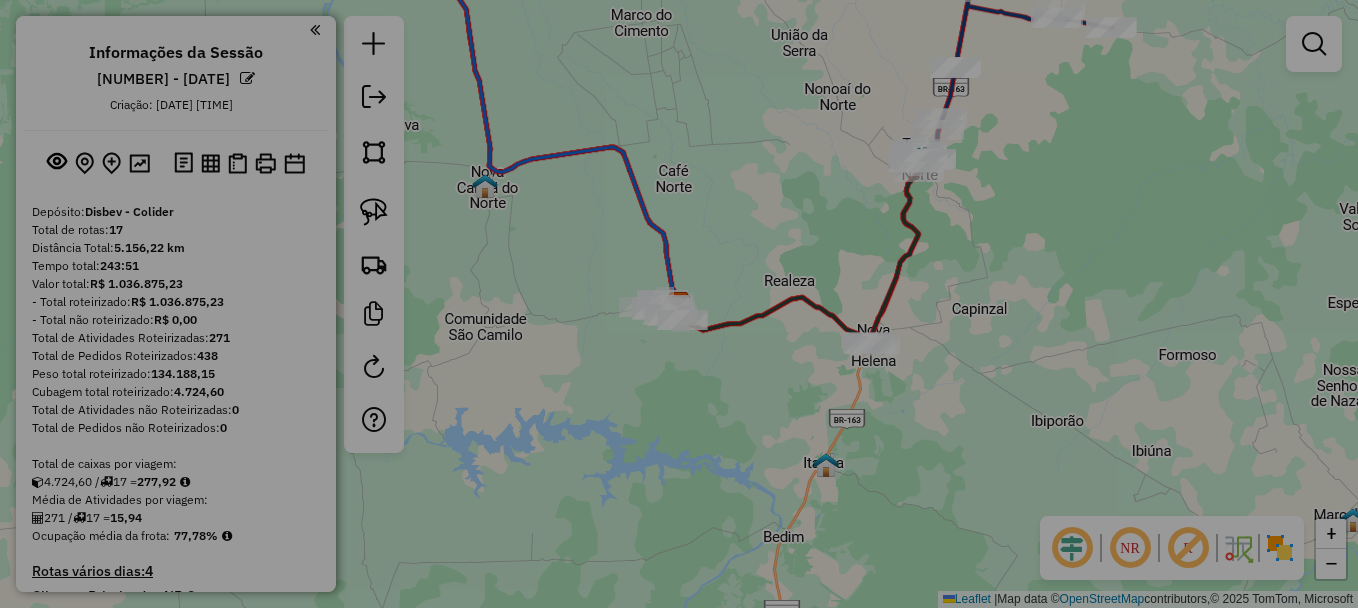 select on "**" 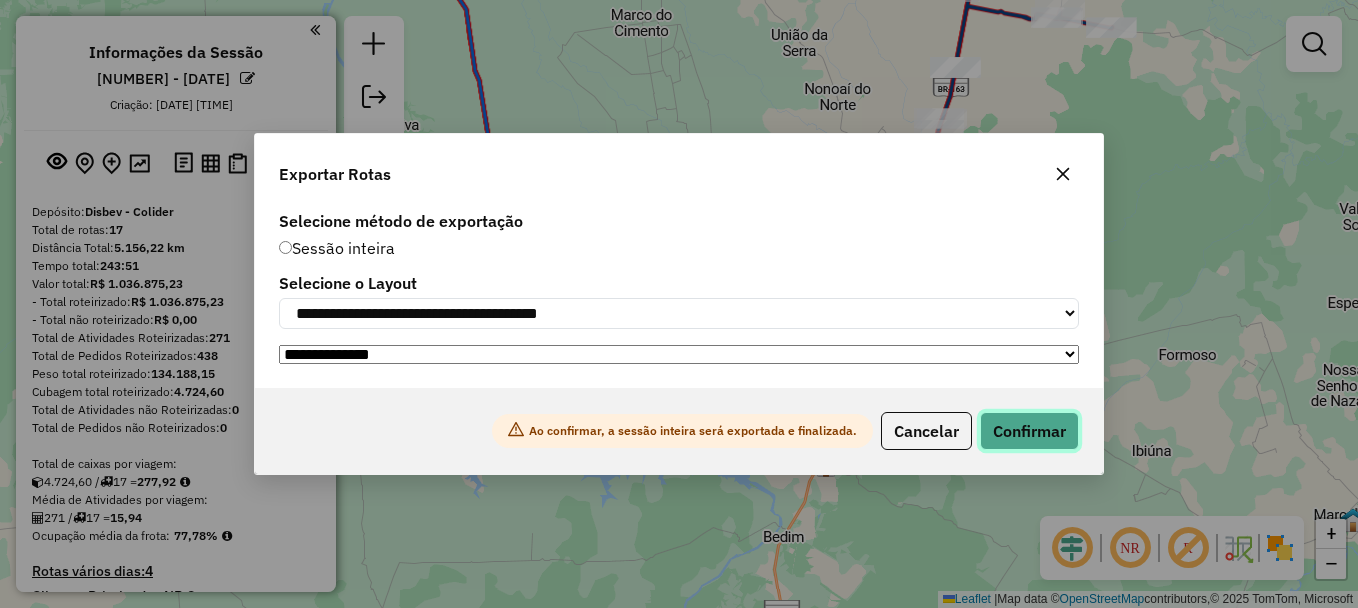 click on "Confirmar" 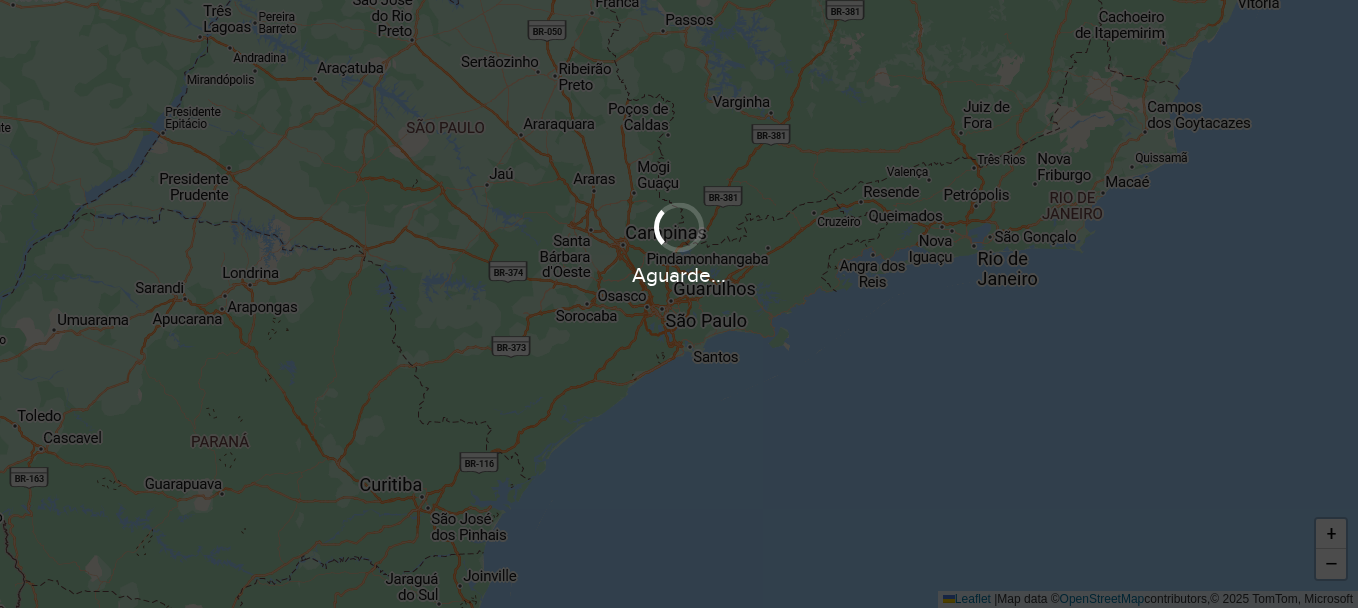 scroll, scrollTop: 0, scrollLeft: 0, axis: both 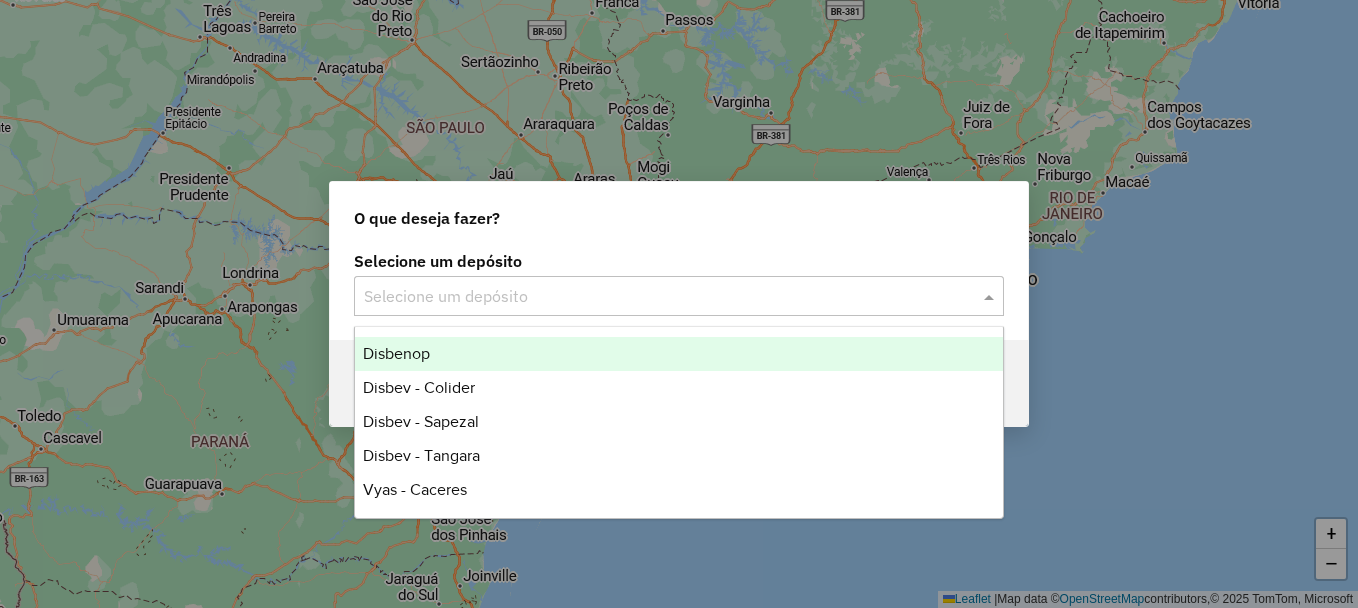 click 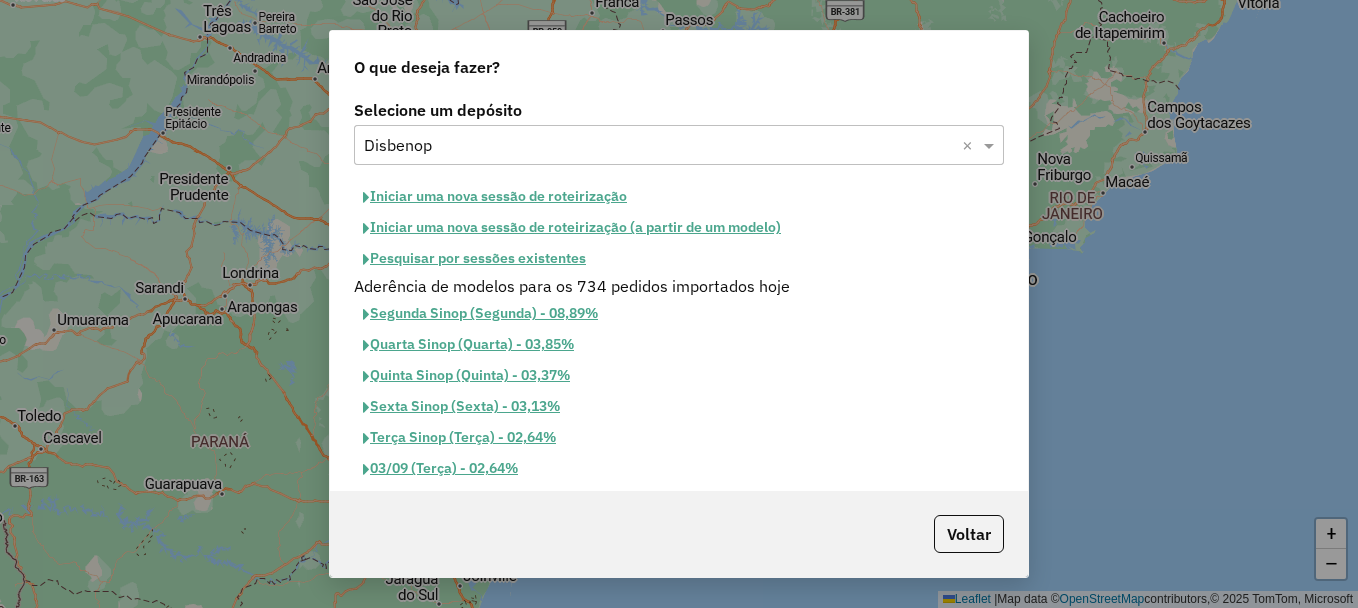 click on "Pesquisar por sessões existentes" 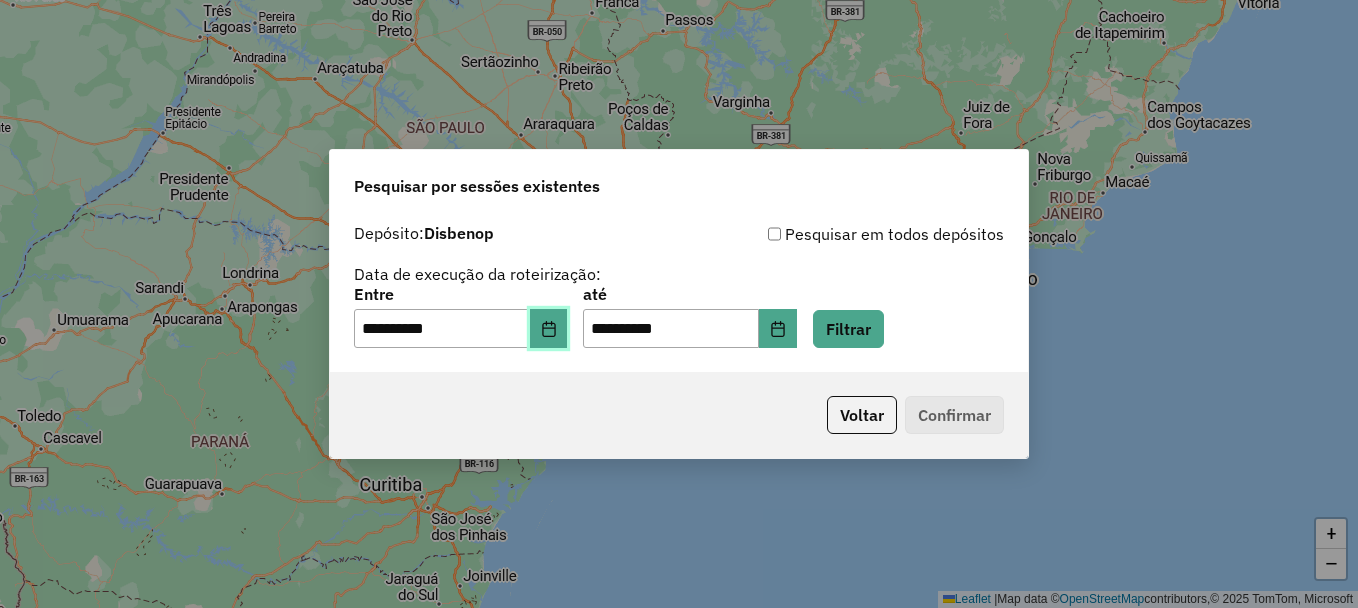 click at bounding box center [549, 329] 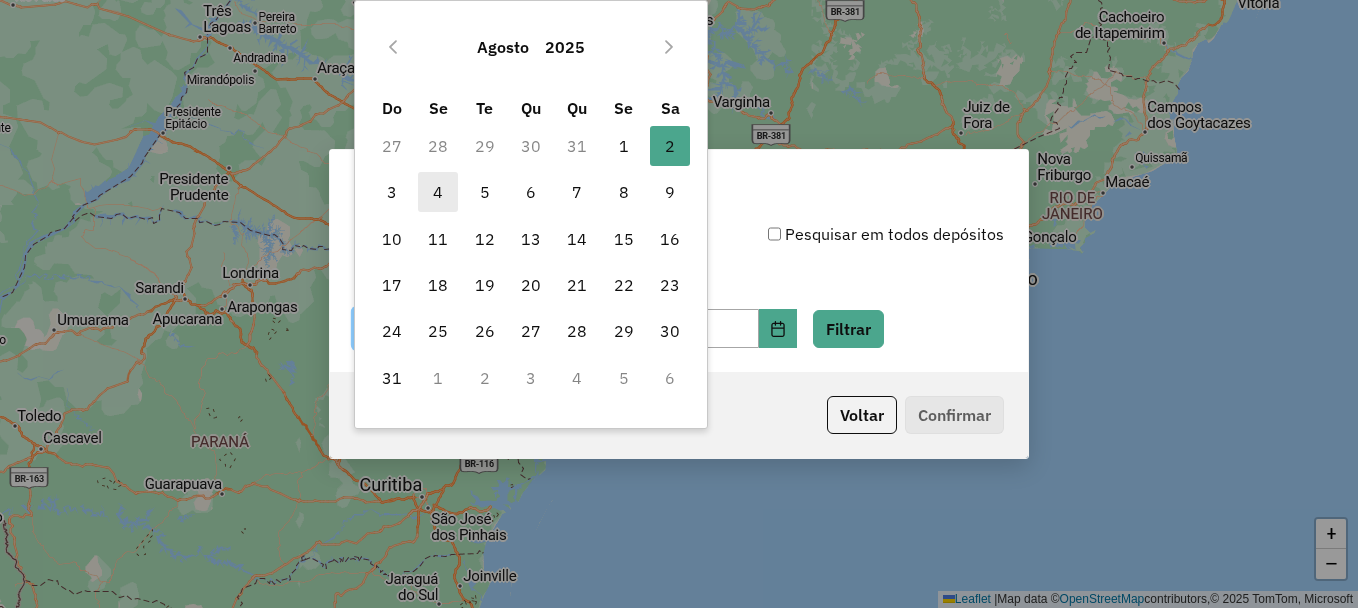 click on "4" at bounding box center (438, 192) 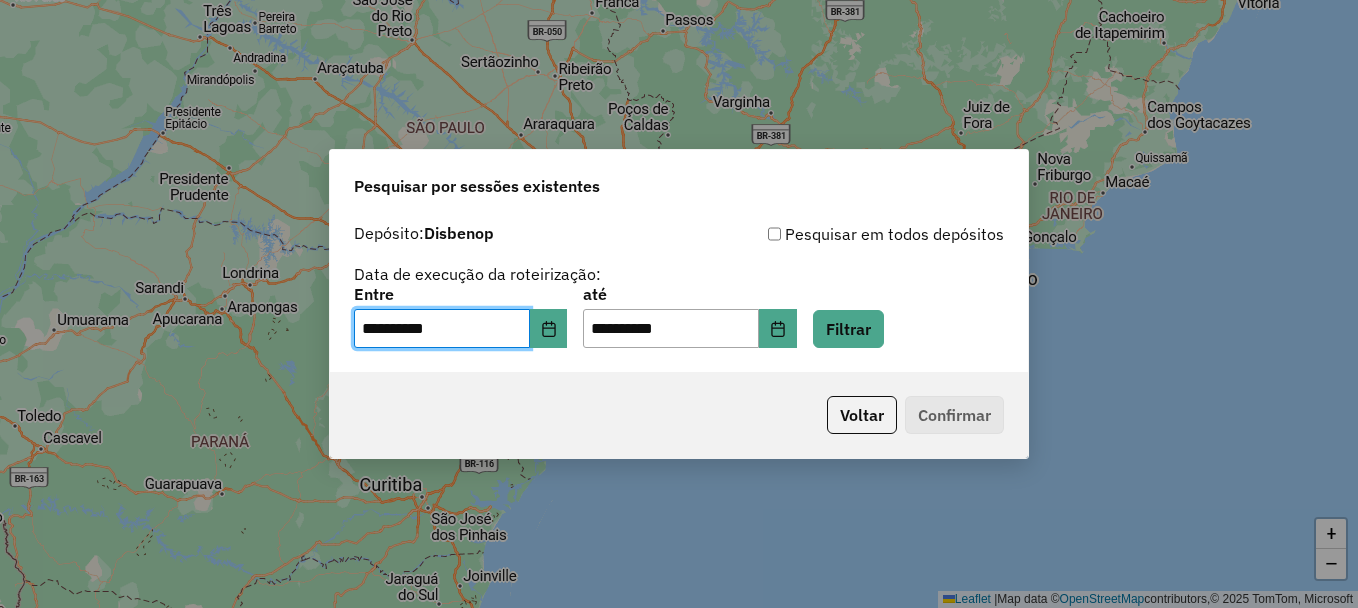click on "**********" 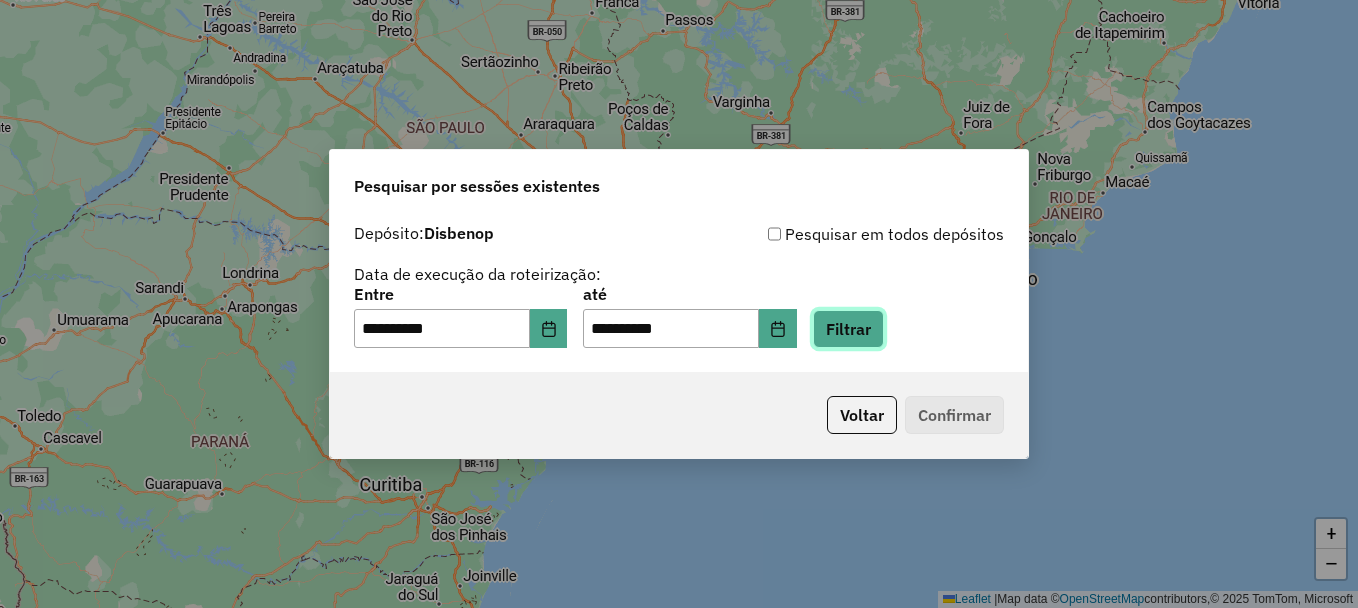 click on "Filtrar" 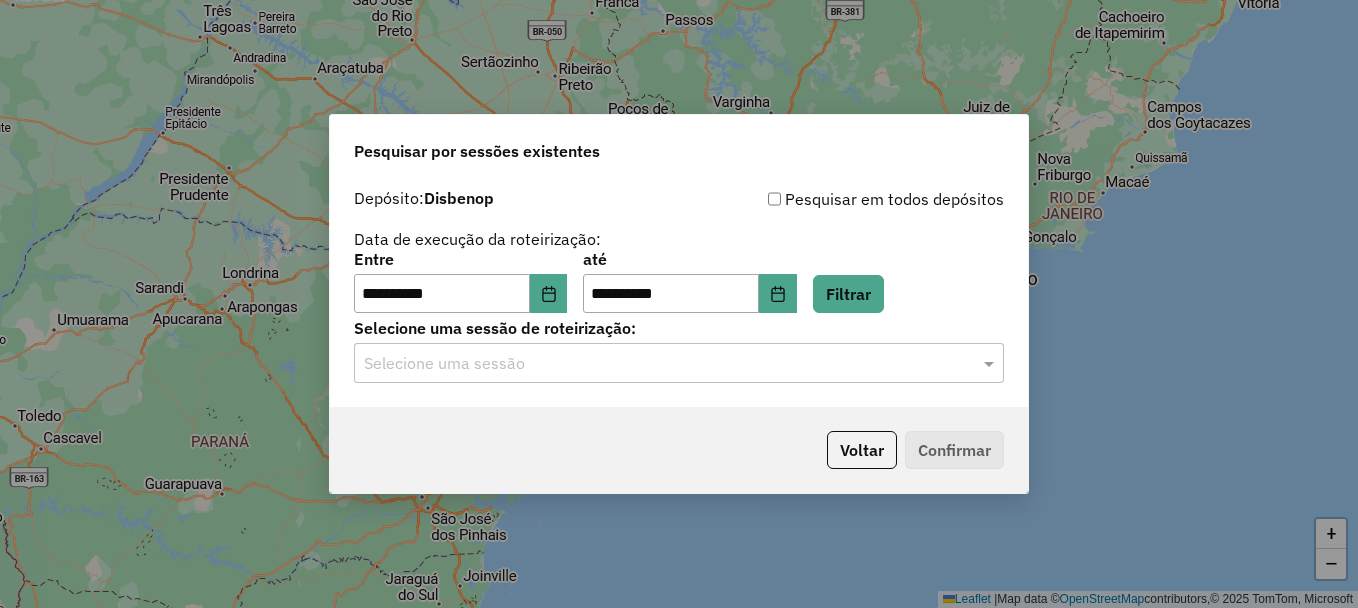 click 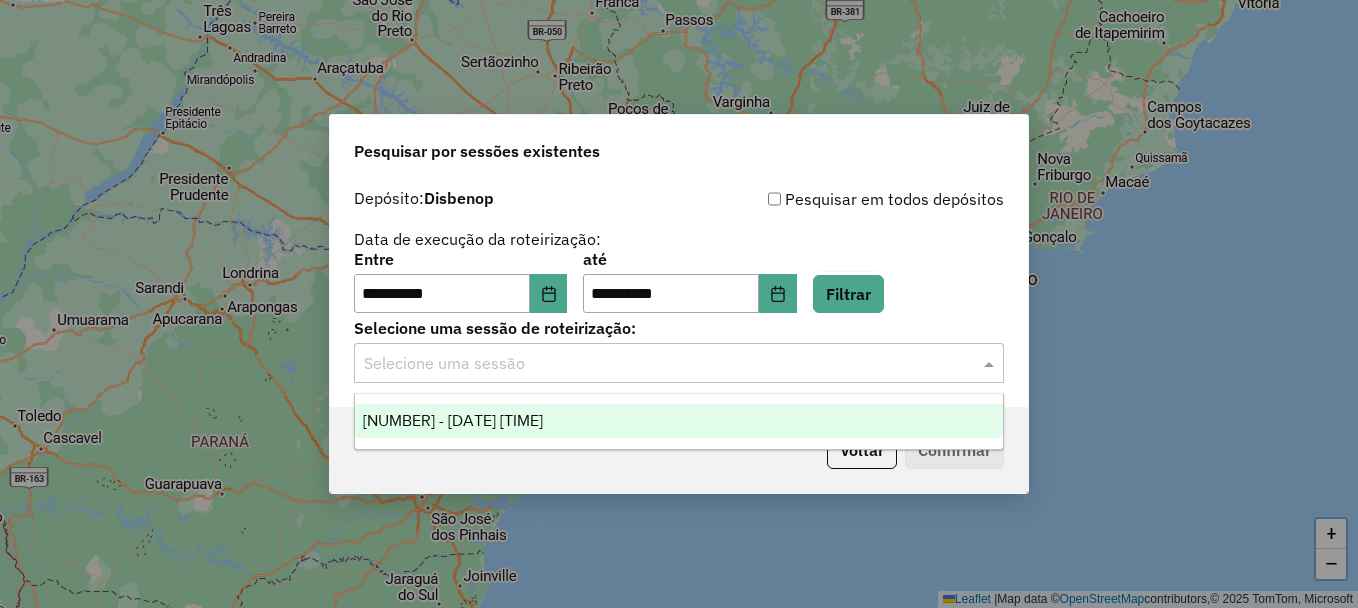 click on "974378 - 04/08/2025 15:16" at bounding box center (453, 420) 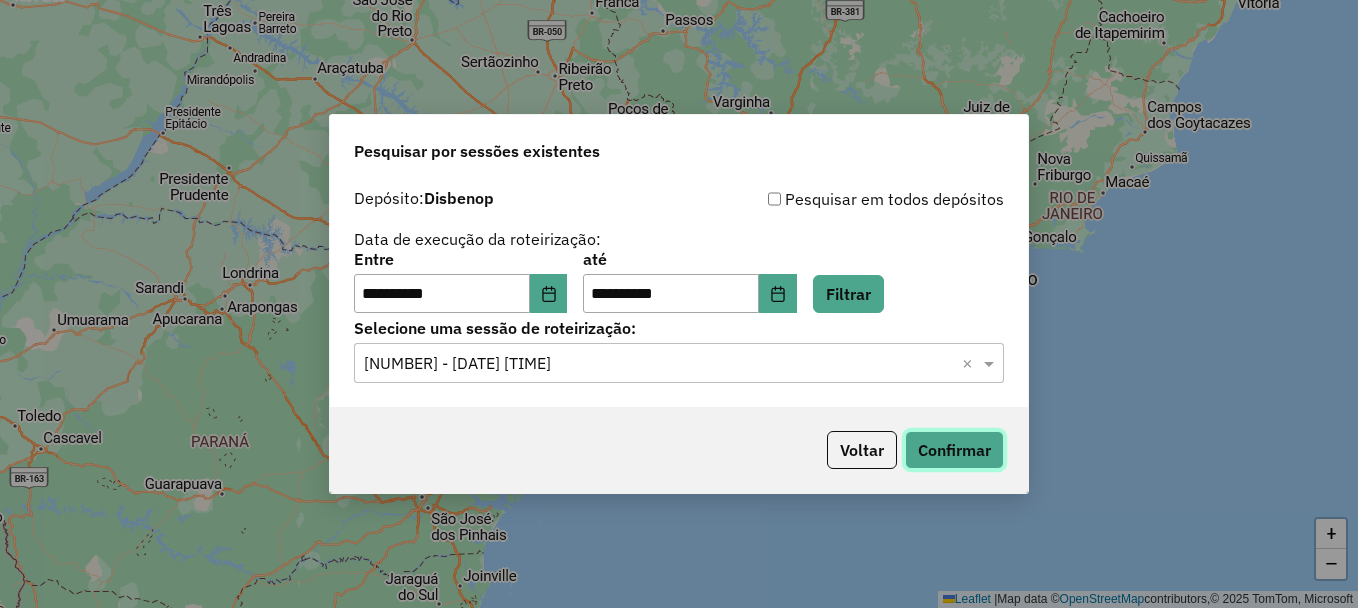 click on "Confirmar" 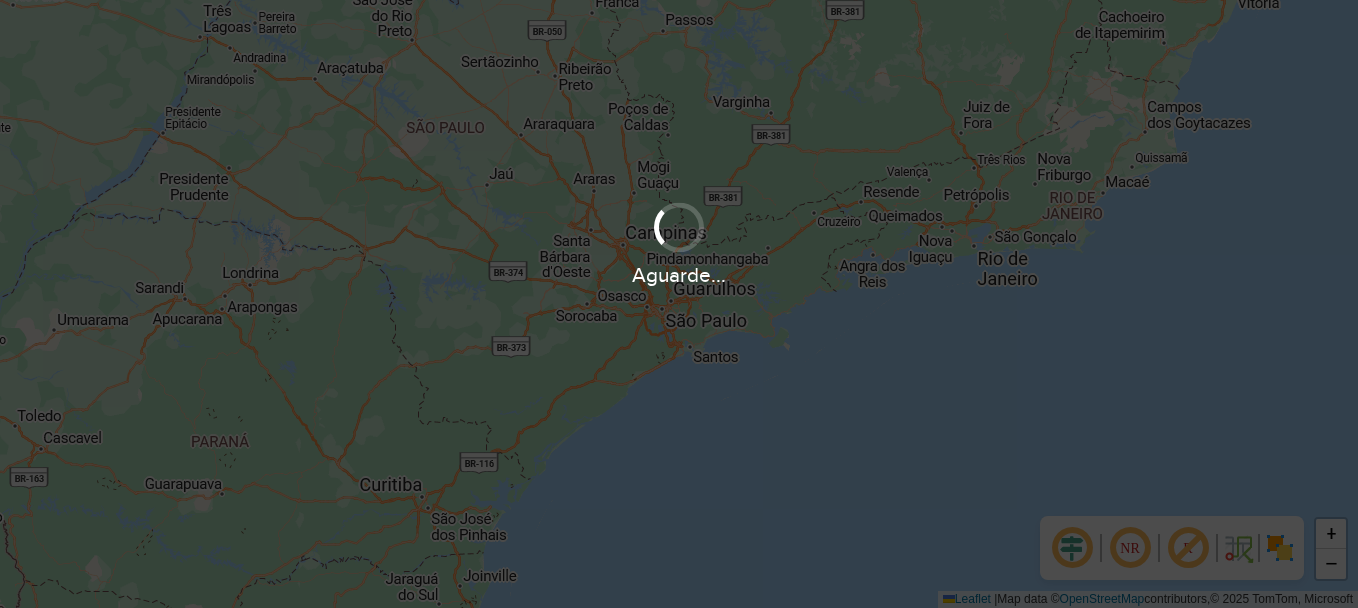 scroll, scrollTop: 0, scrollLeft: 0, axis: both 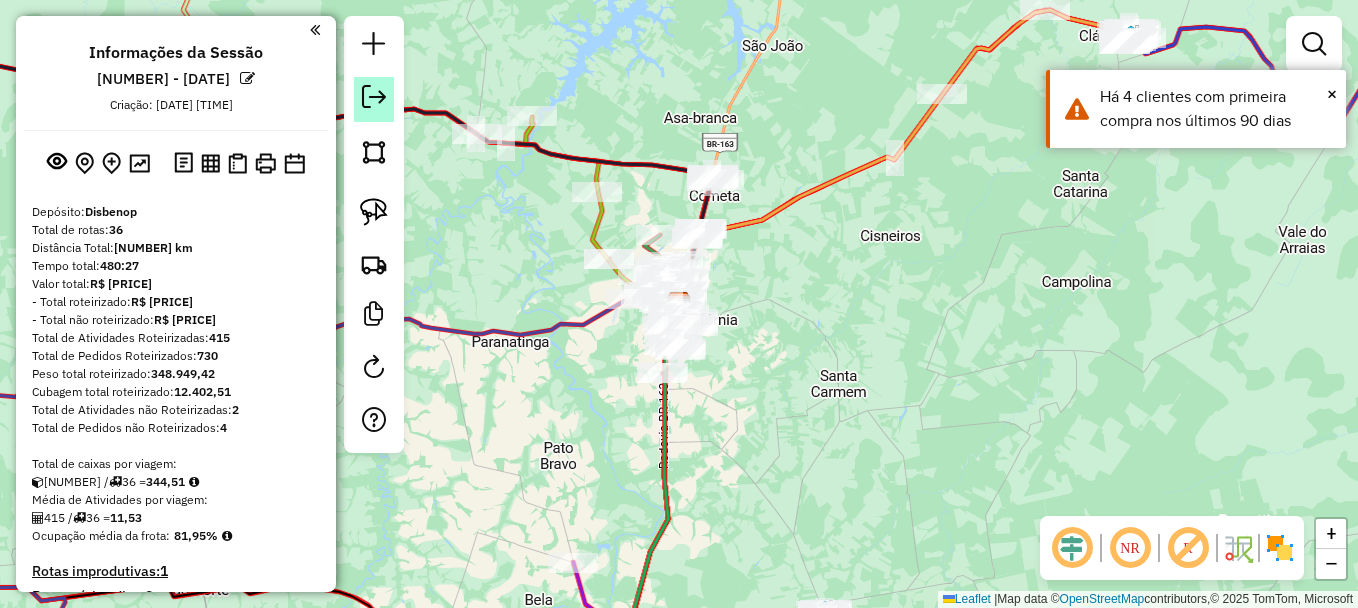 click 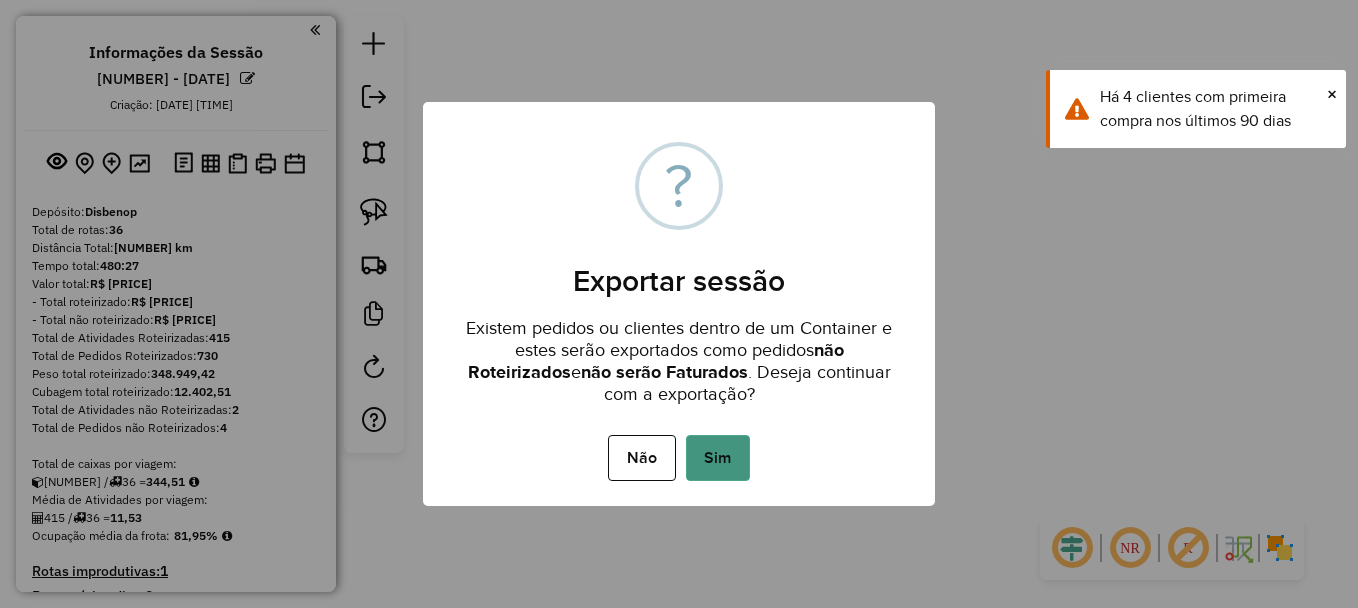 click on "Sim" at bounding box center (718, 458) 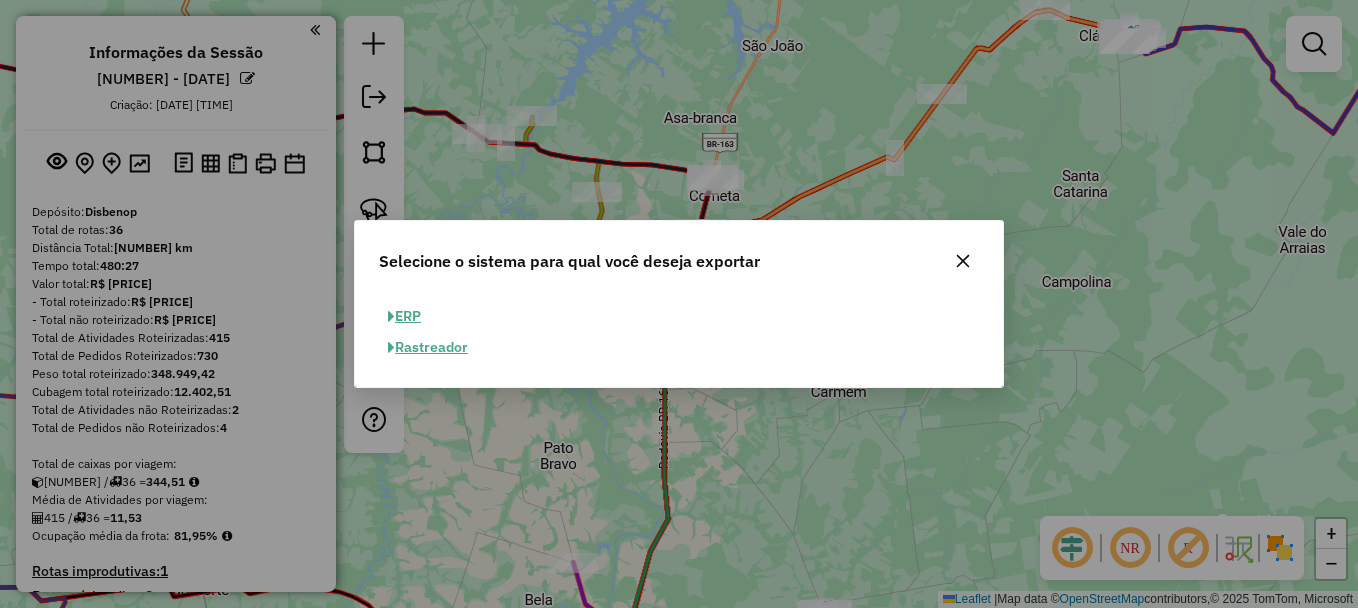 click on "ERP" 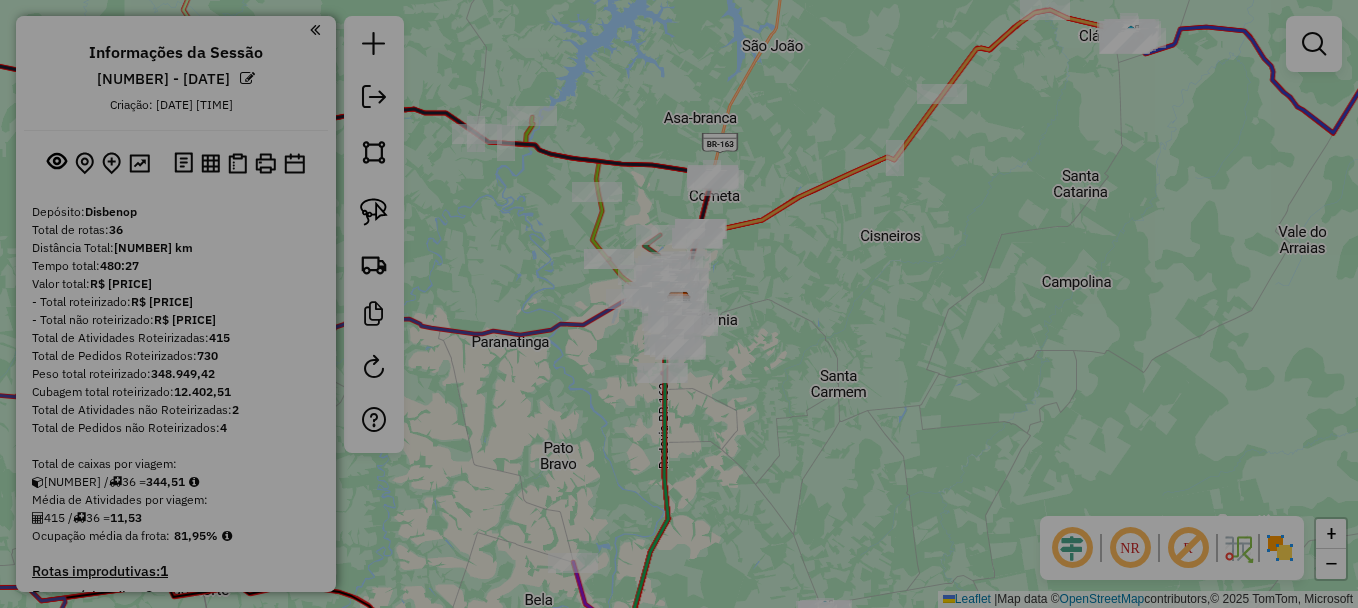 select on "**" 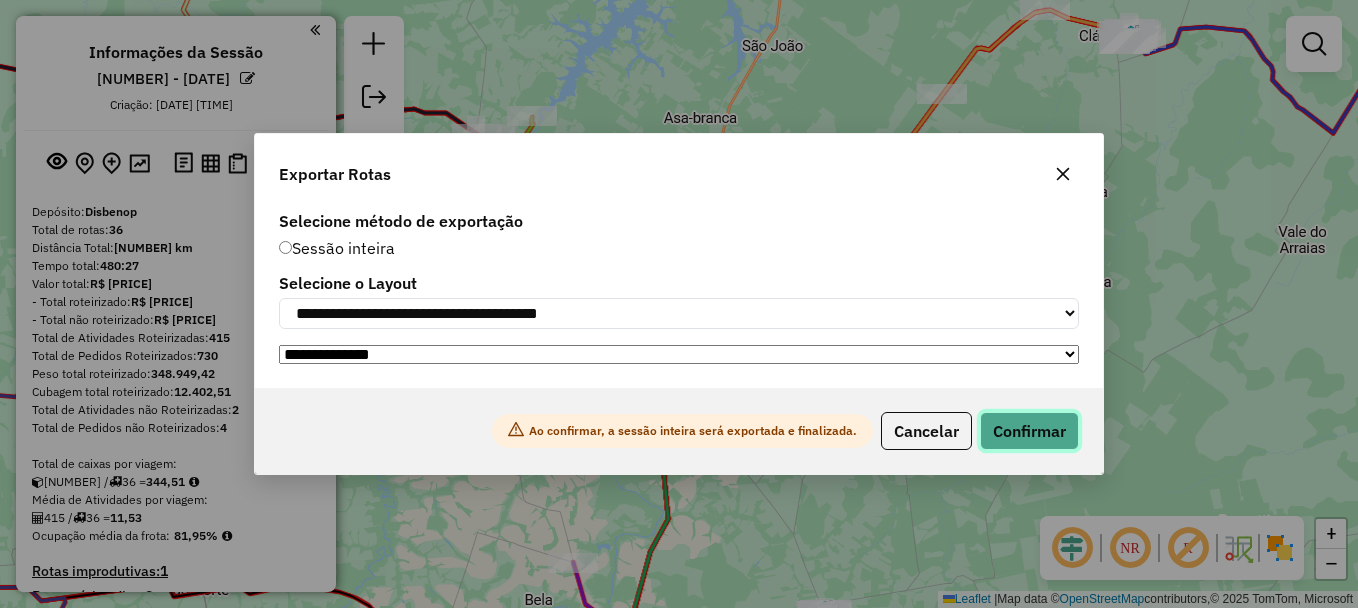 click on "Confirmar" 